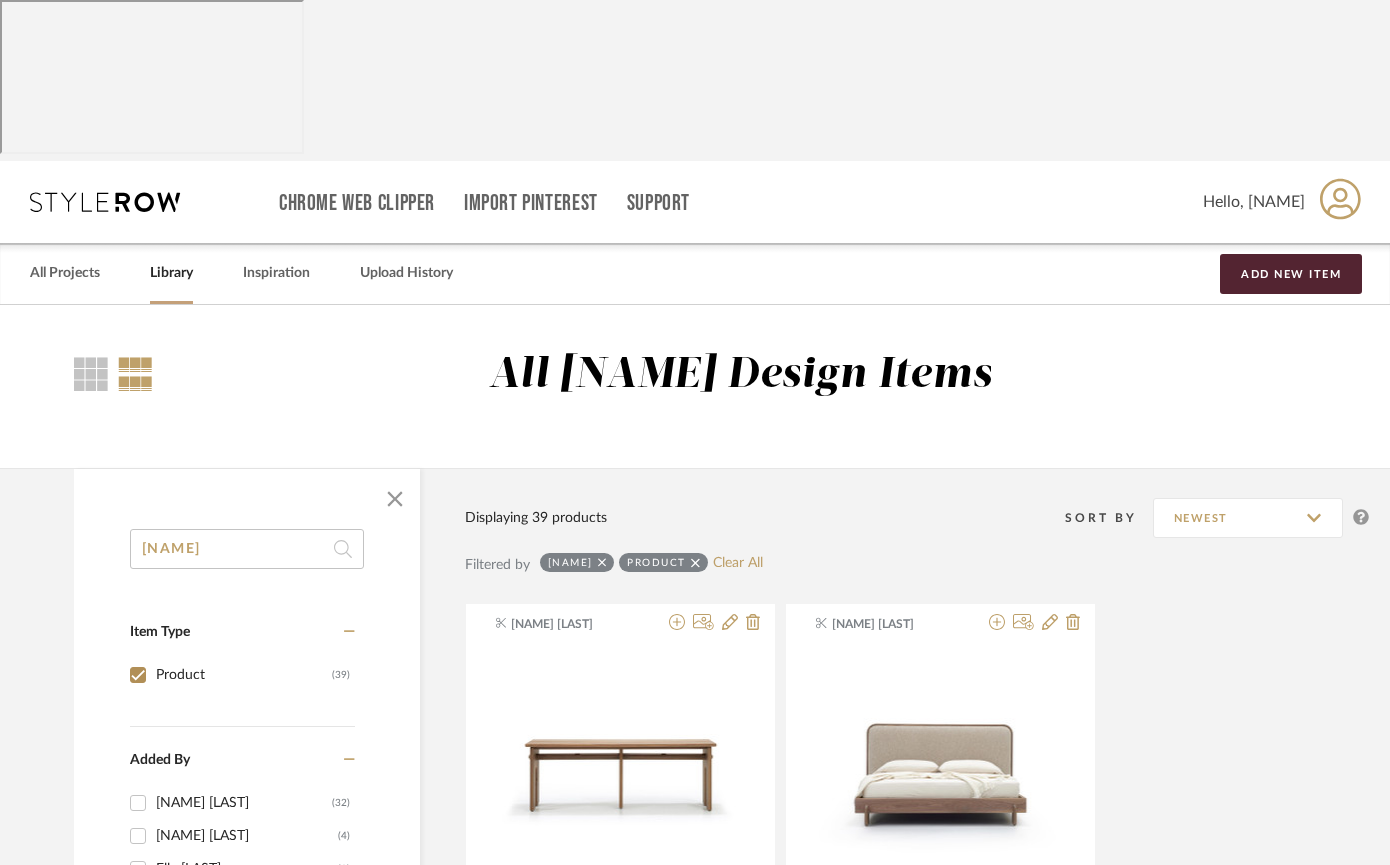 scroll, scrollTop: 8480, scrollLeft: 50, axis: both 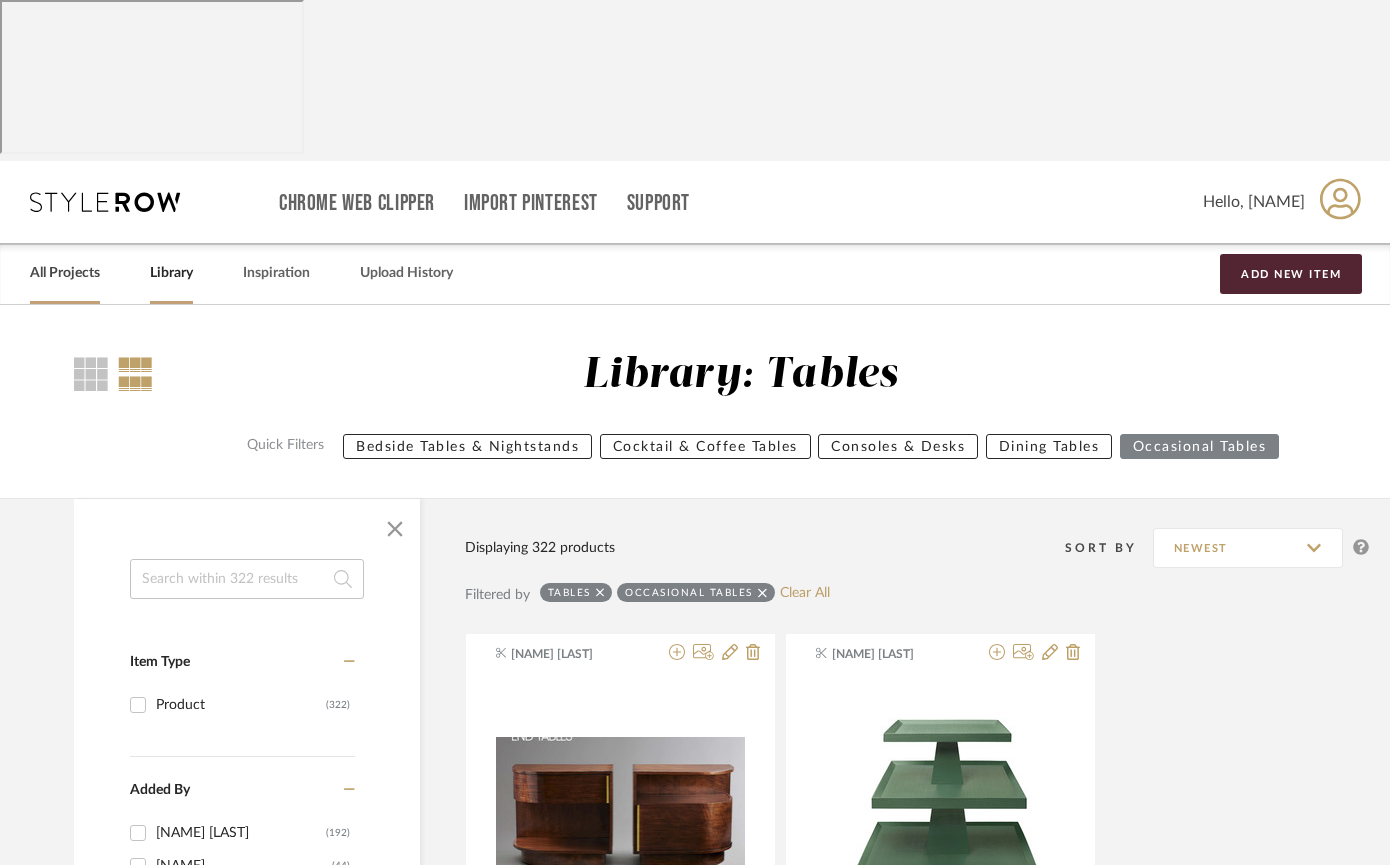 click on "All Projects" at bounding box center (65, 273) 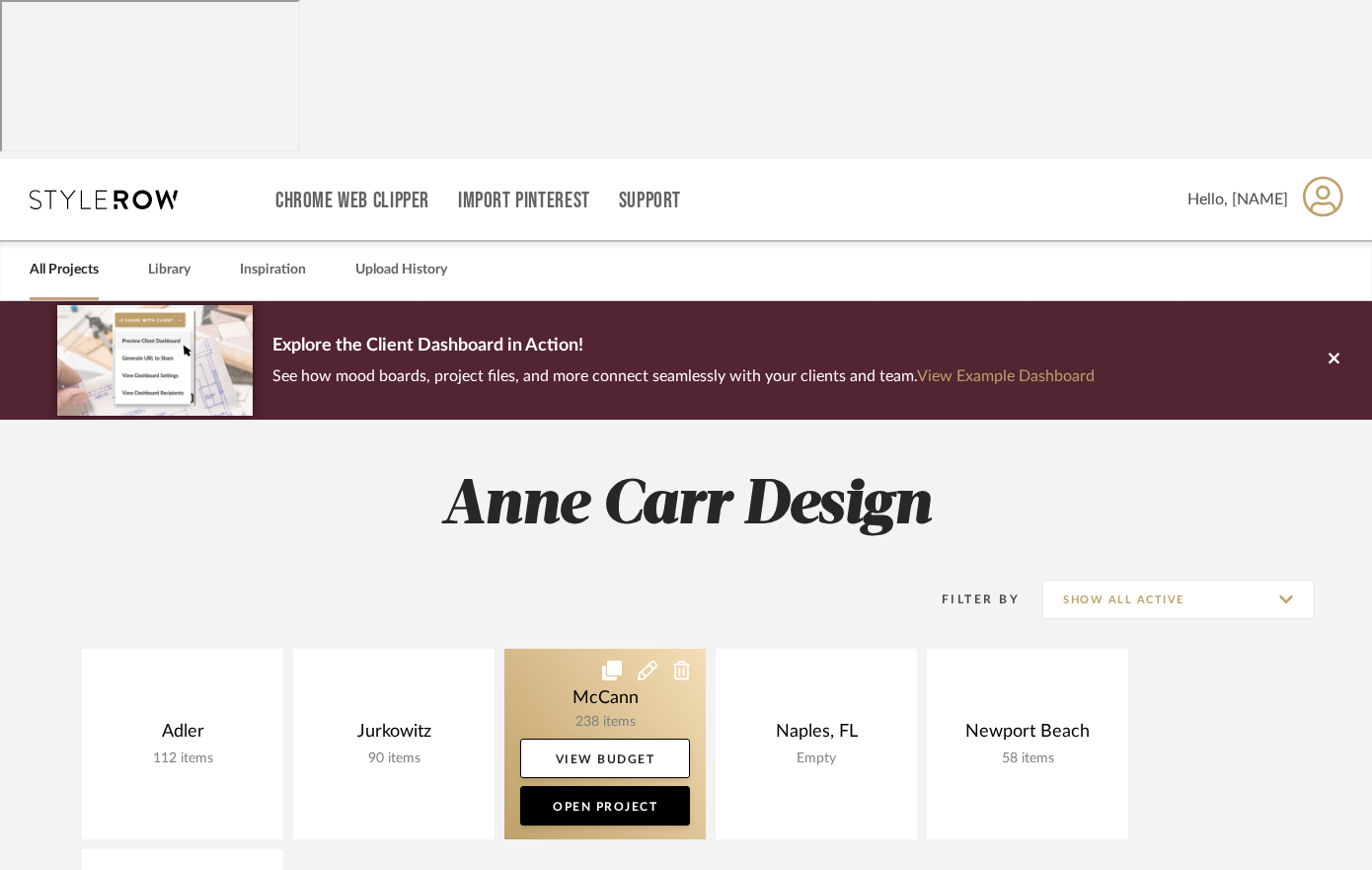 click 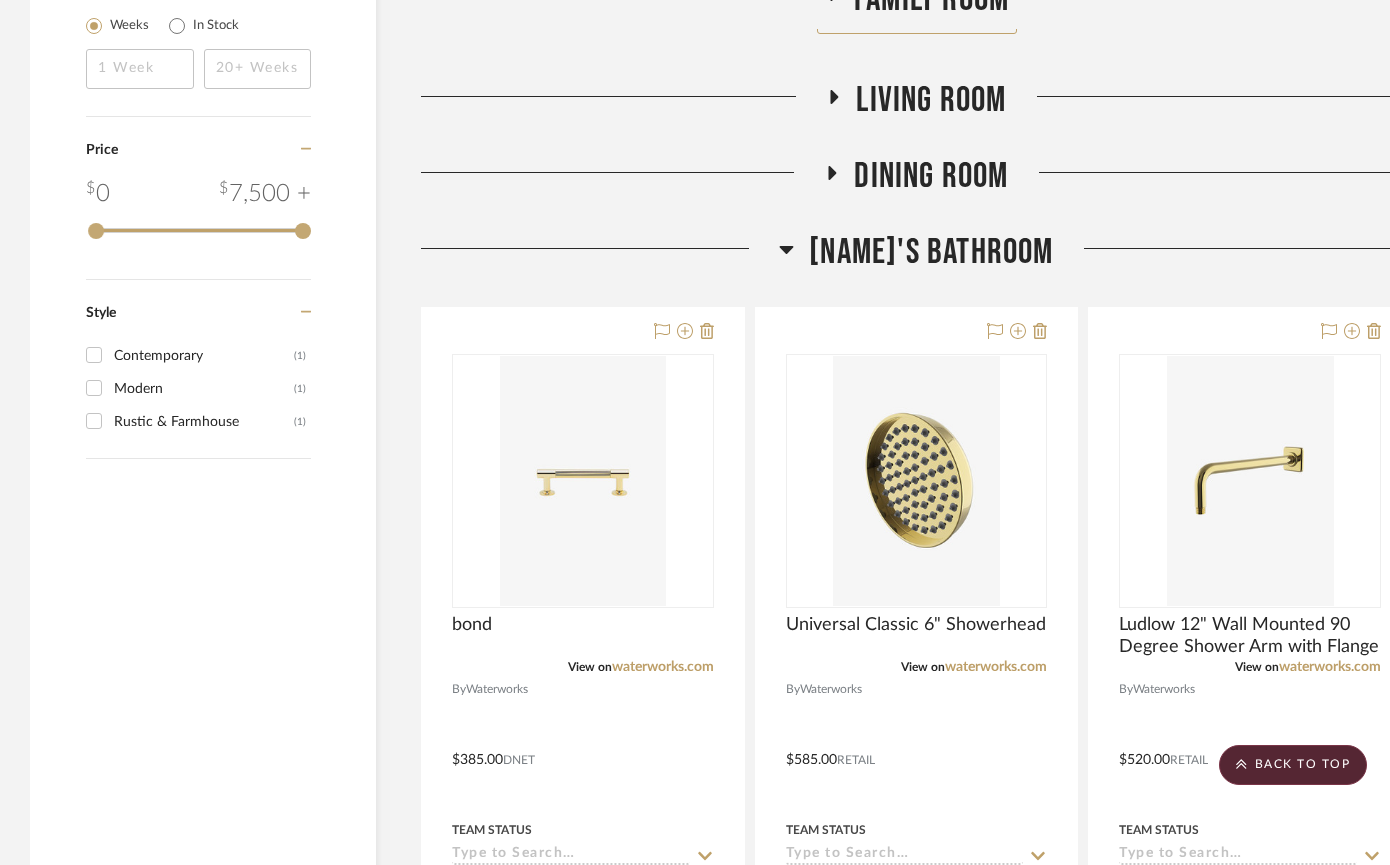 scroll, scrollTop: 3477, scrollLeft: 0, axis: vertical 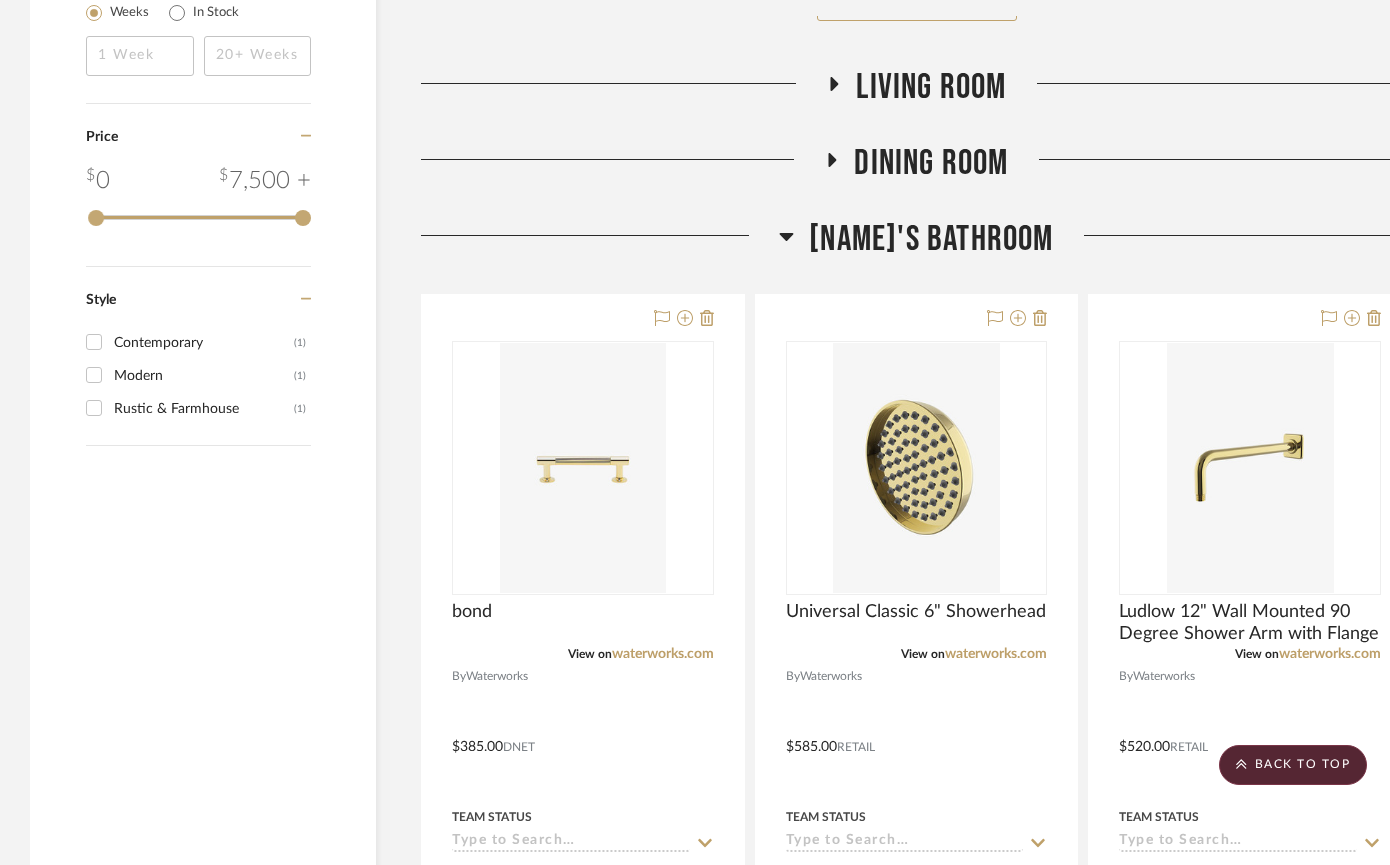 click 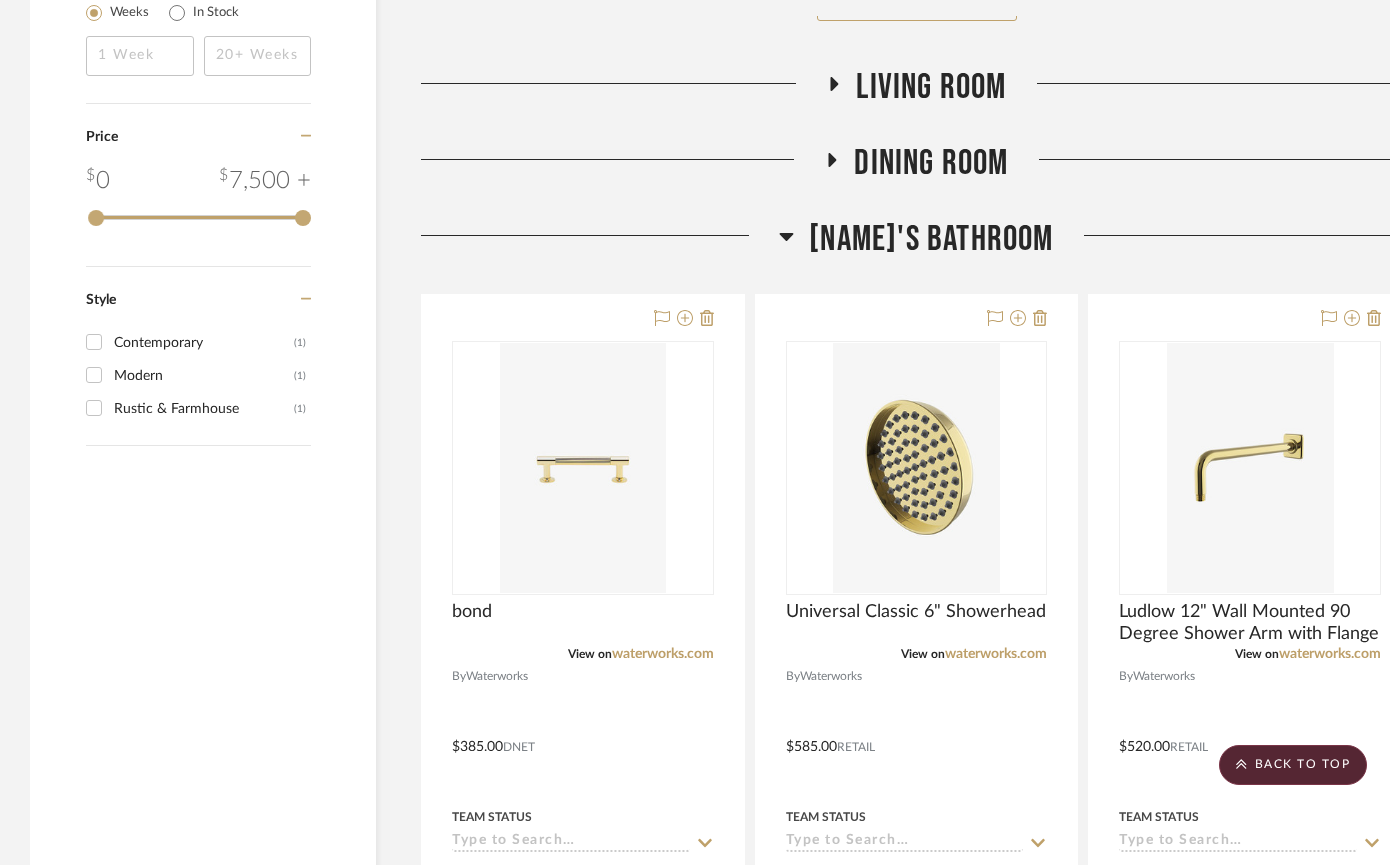 click 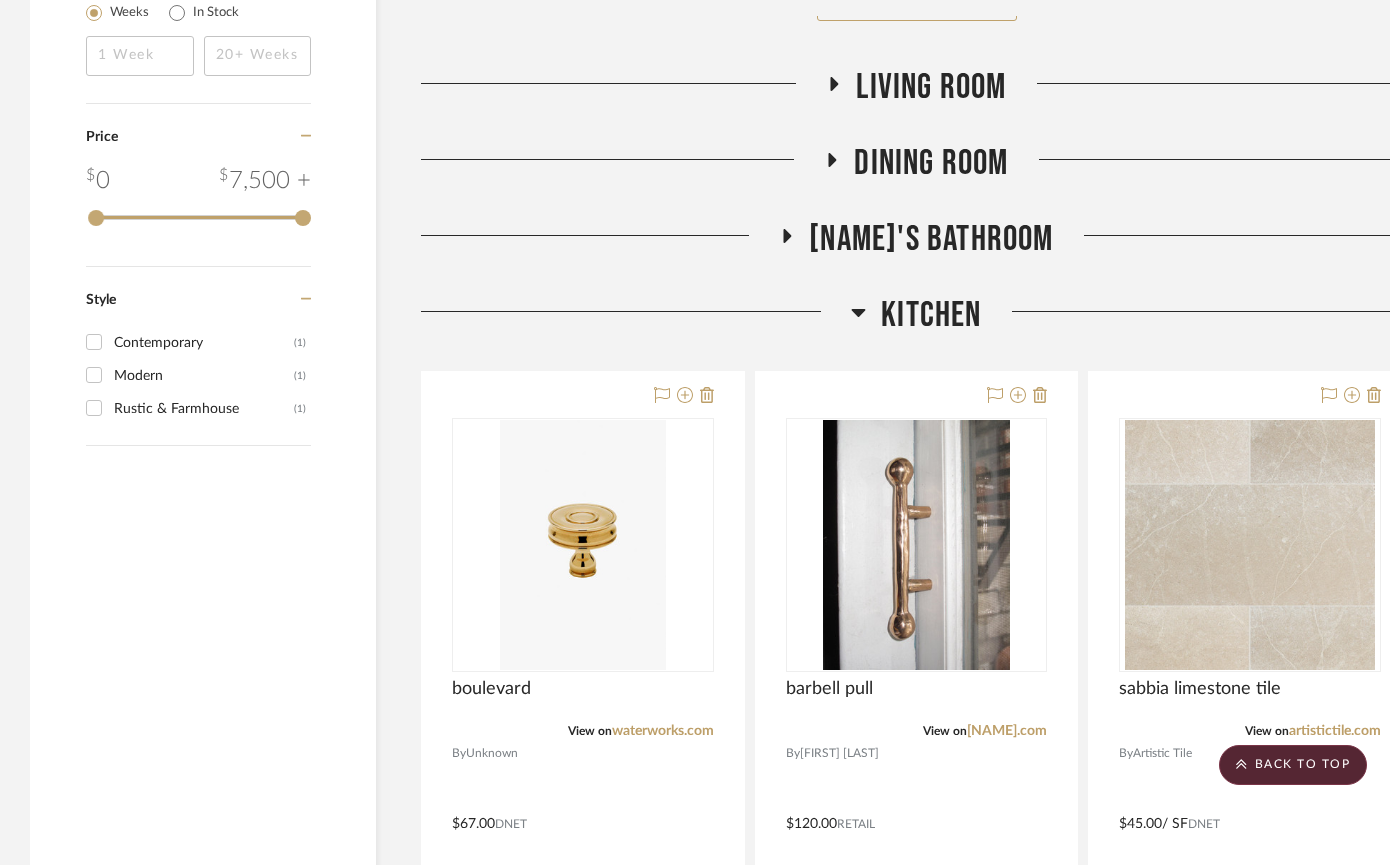 click 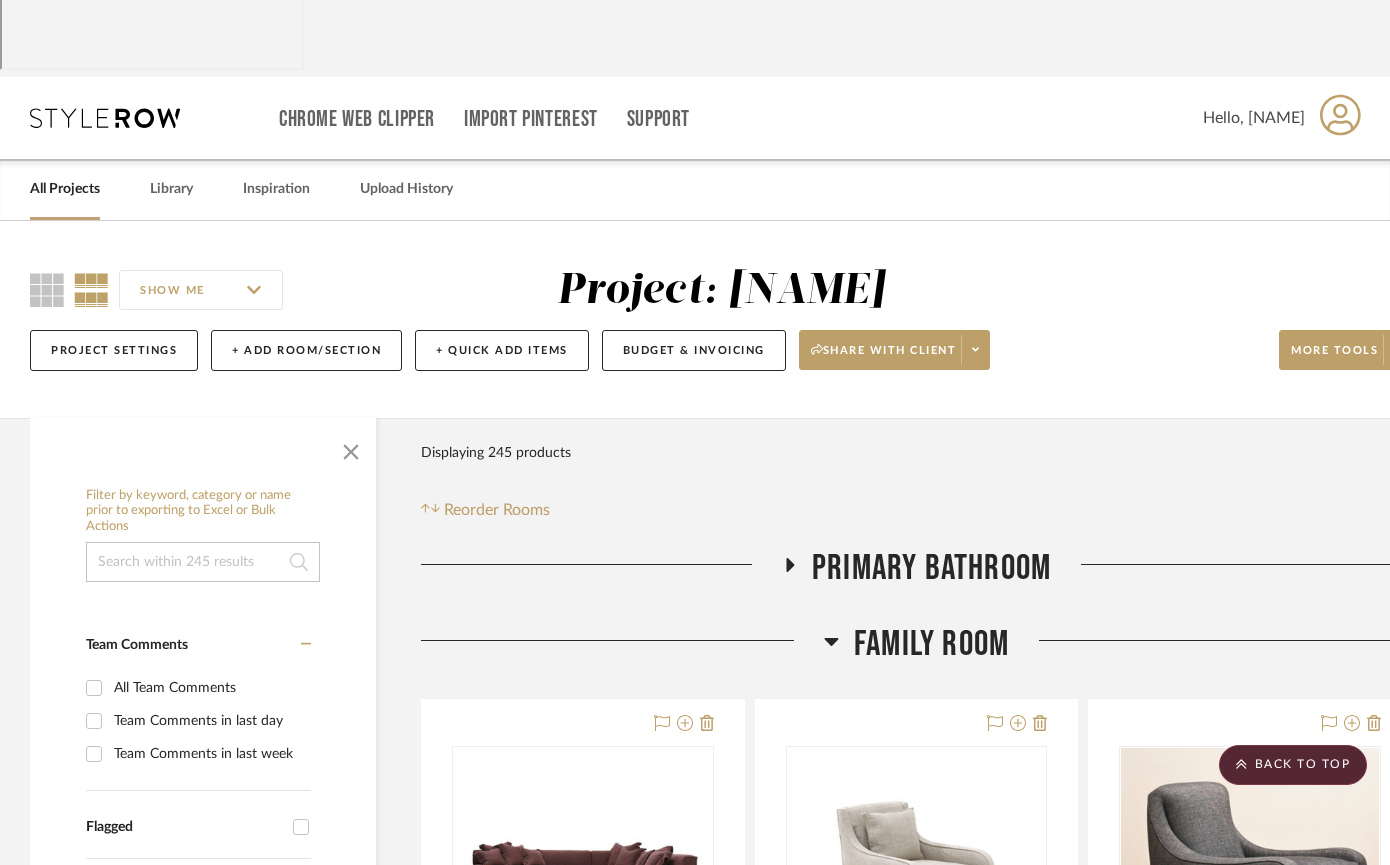 scroll, scrollTop: 0, scrollLeft: 0, axis: both 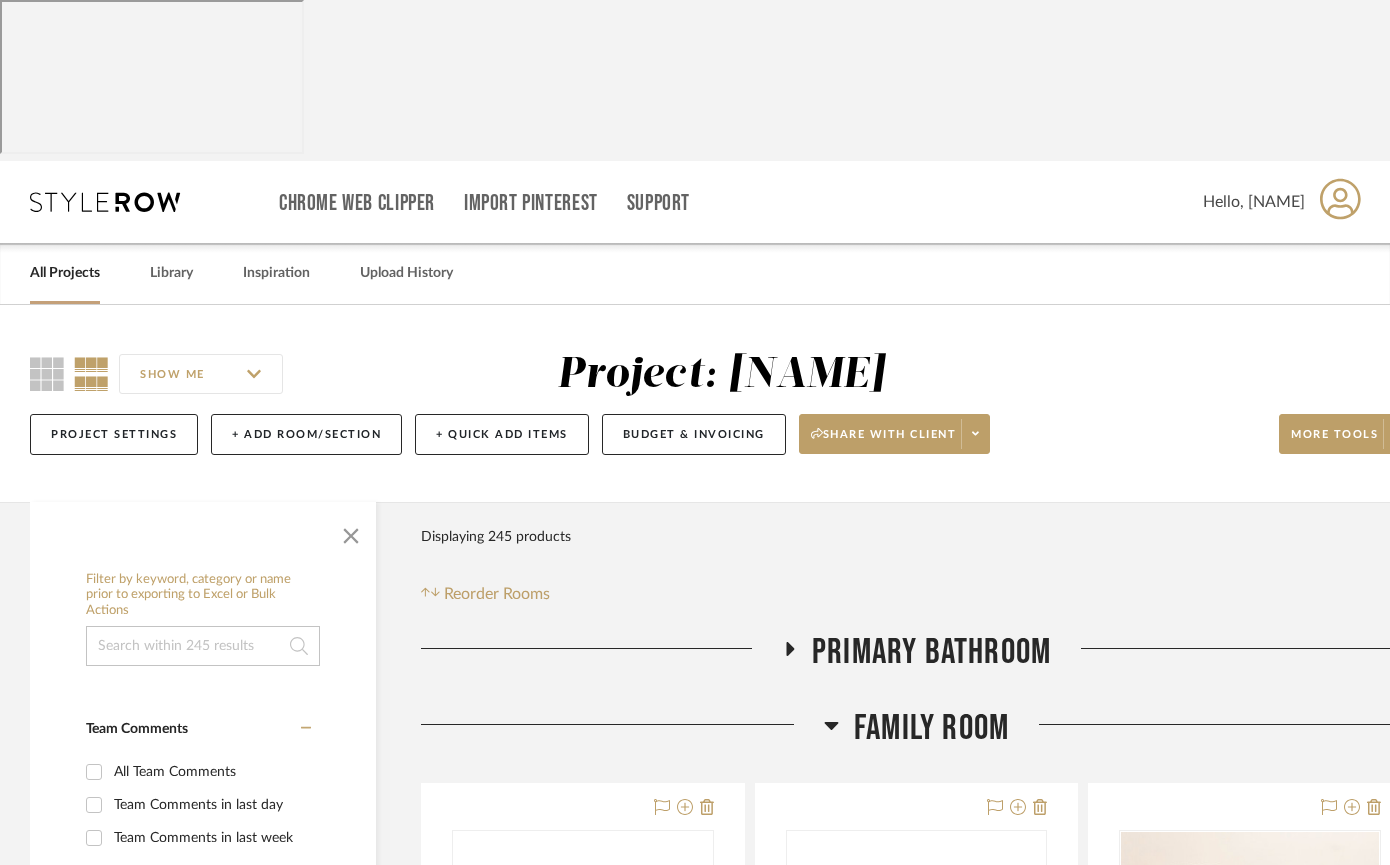 click 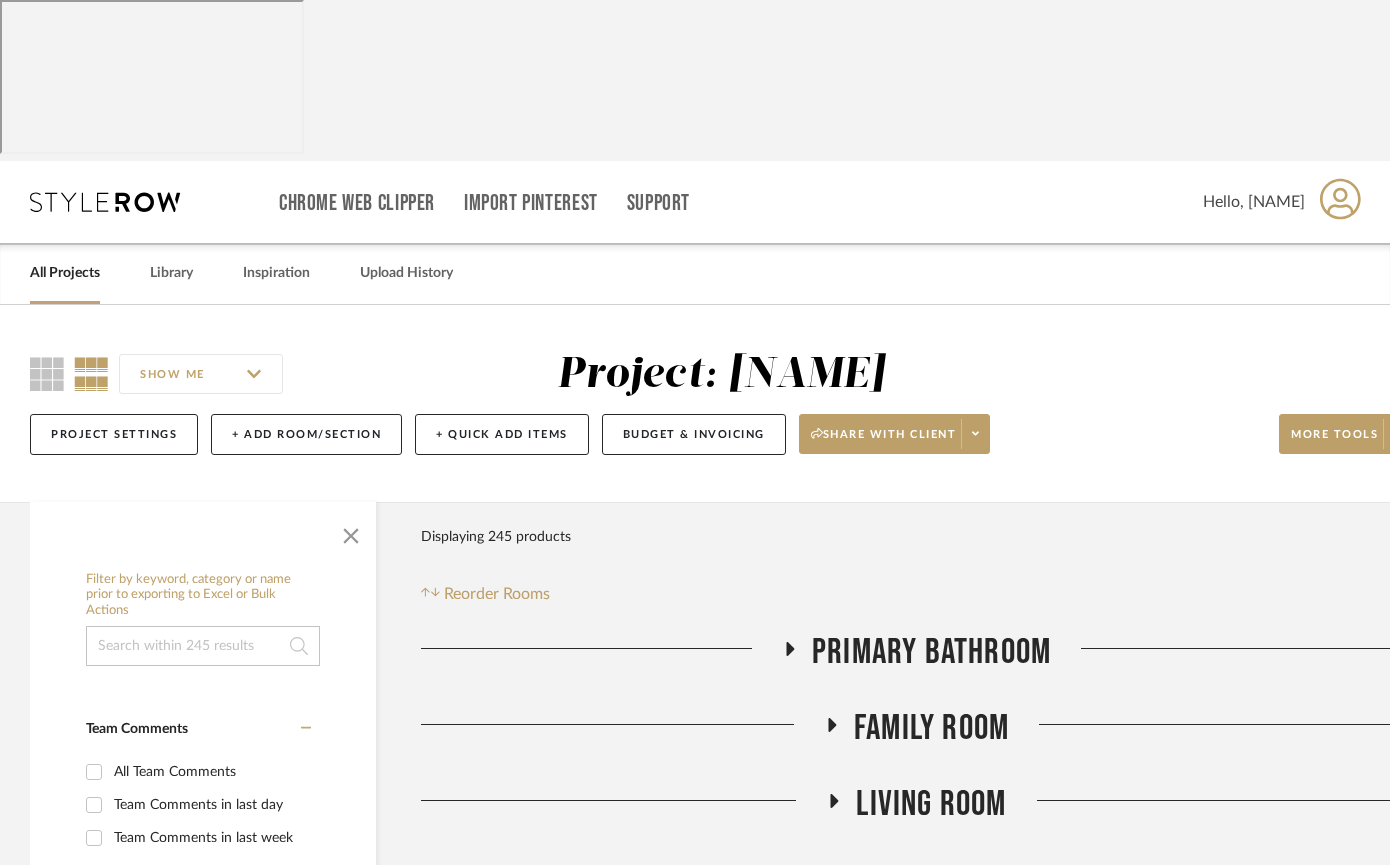 click 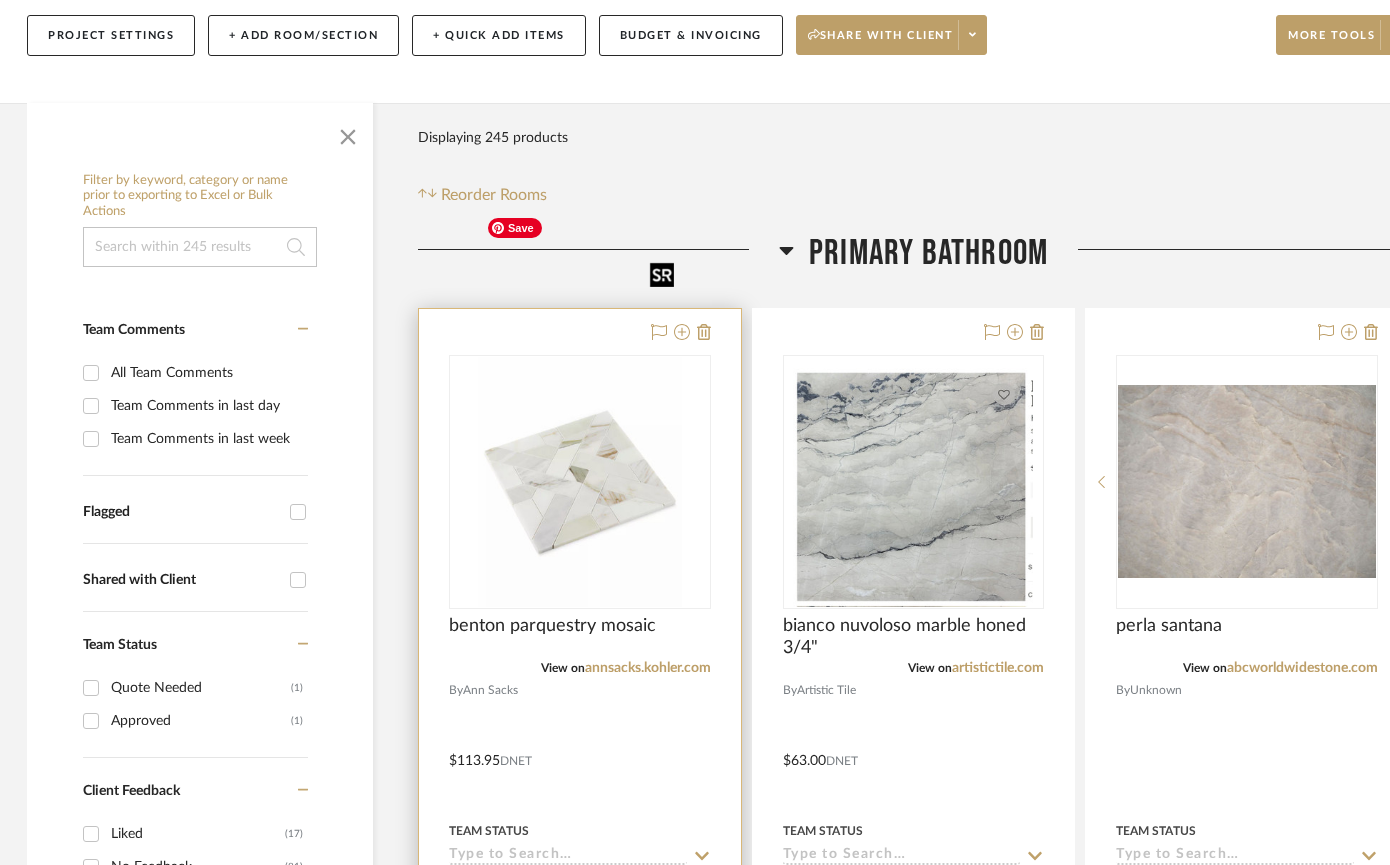 scroll, scrollTop: 399, scrollLeft: 5, axis: both 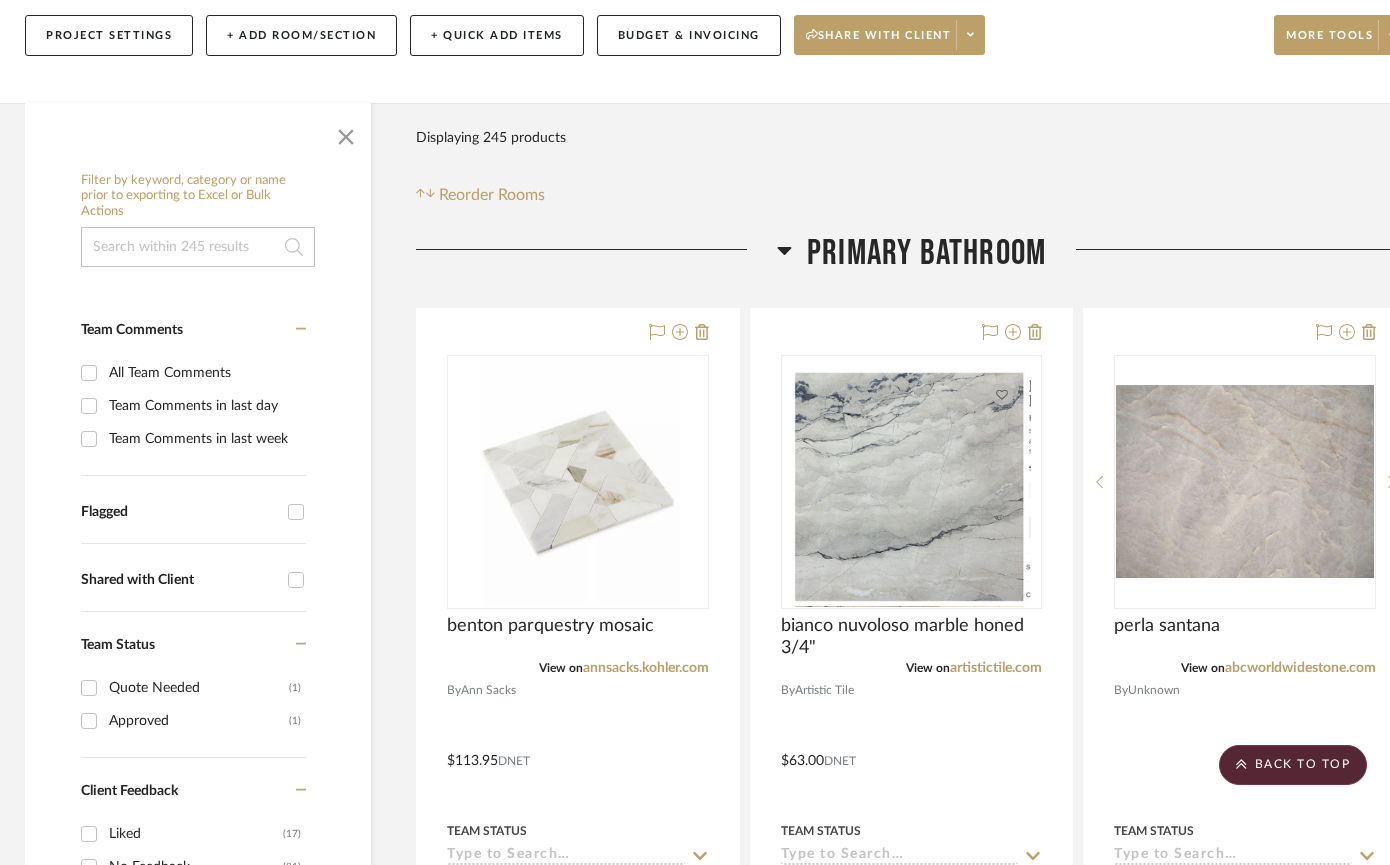 click 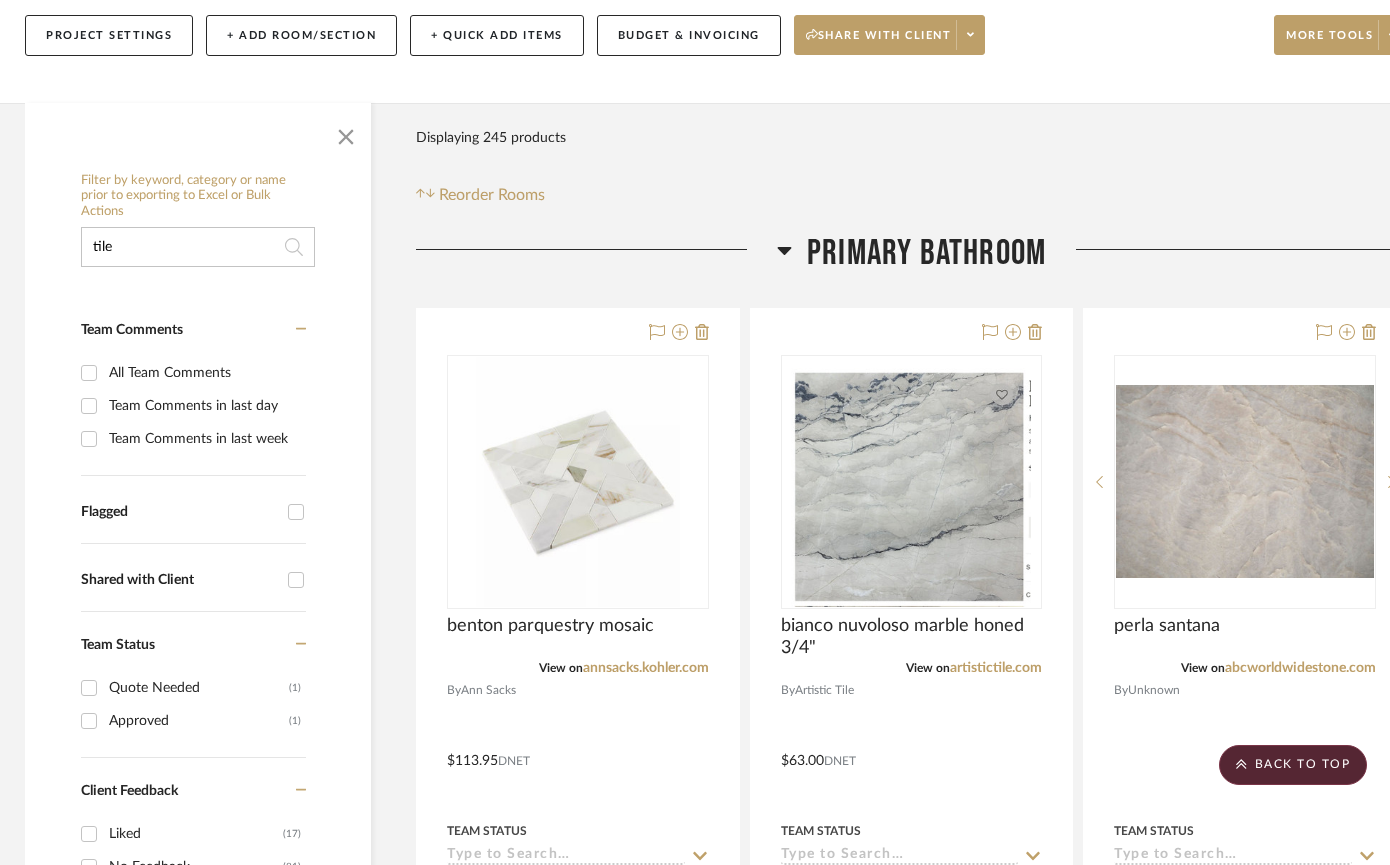 type on "tile" 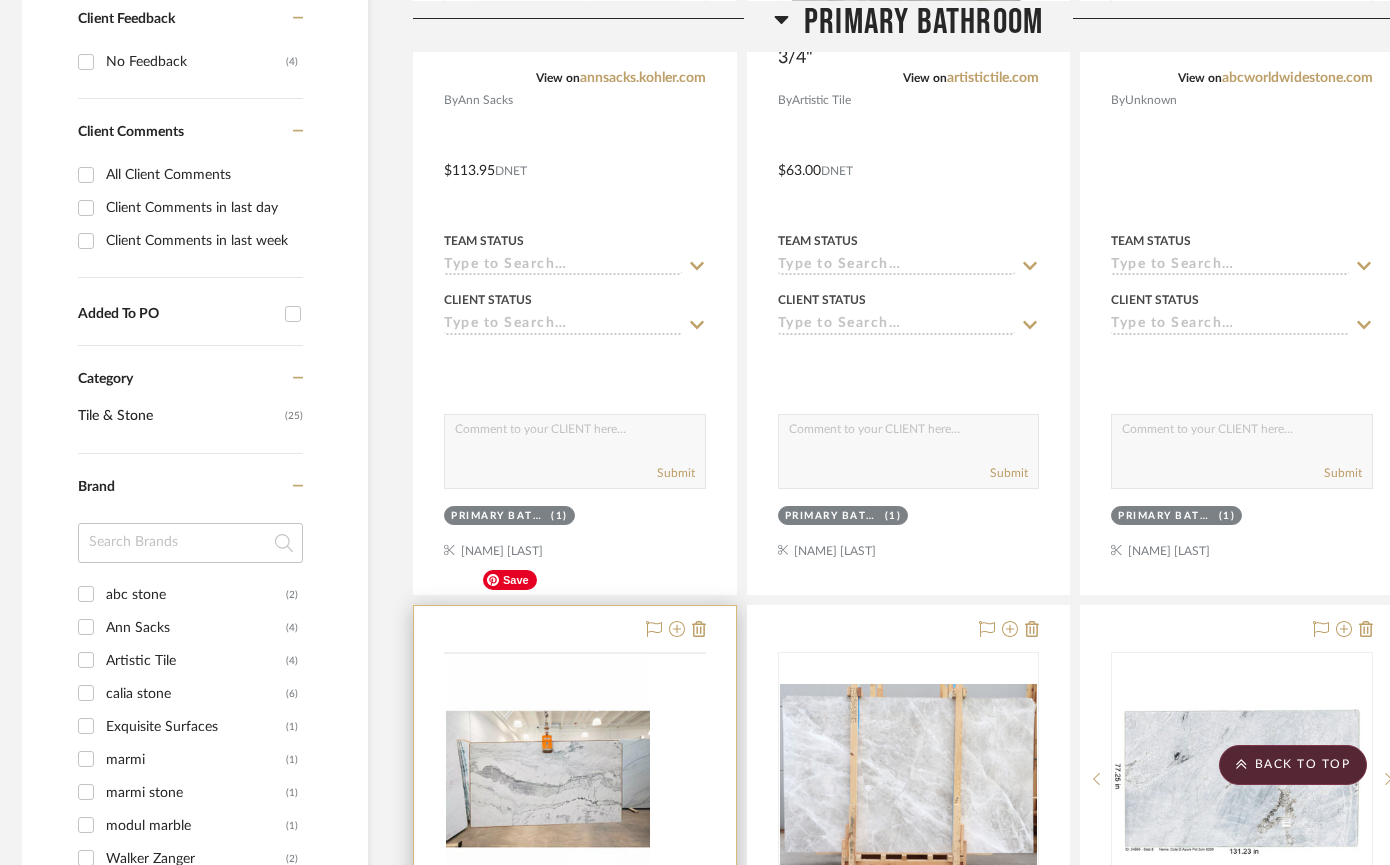 scroll, scrollTop: 0, scrollLeft: 8, axis: horizontal 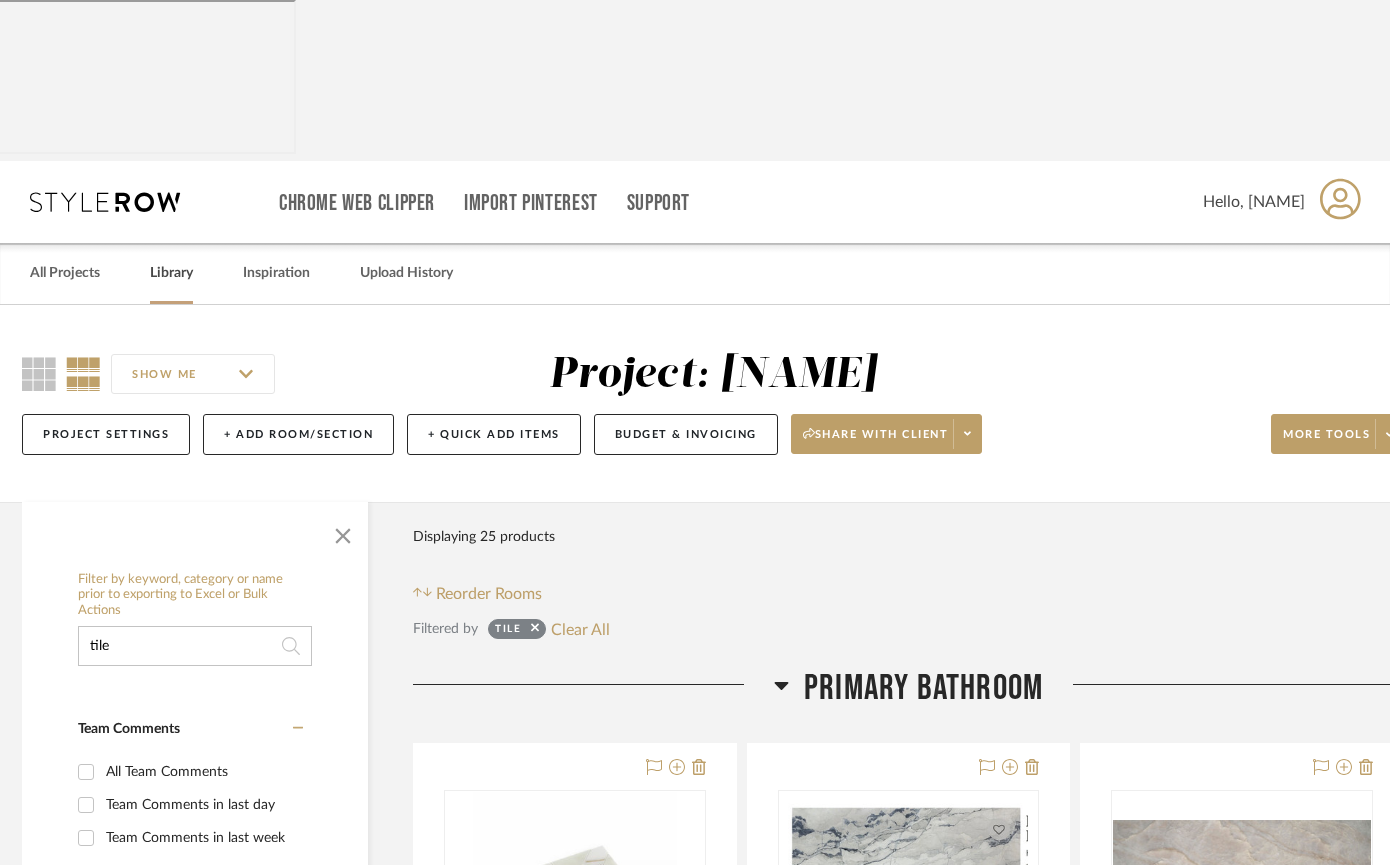 click on "Library" at bounding box center [171, 273] 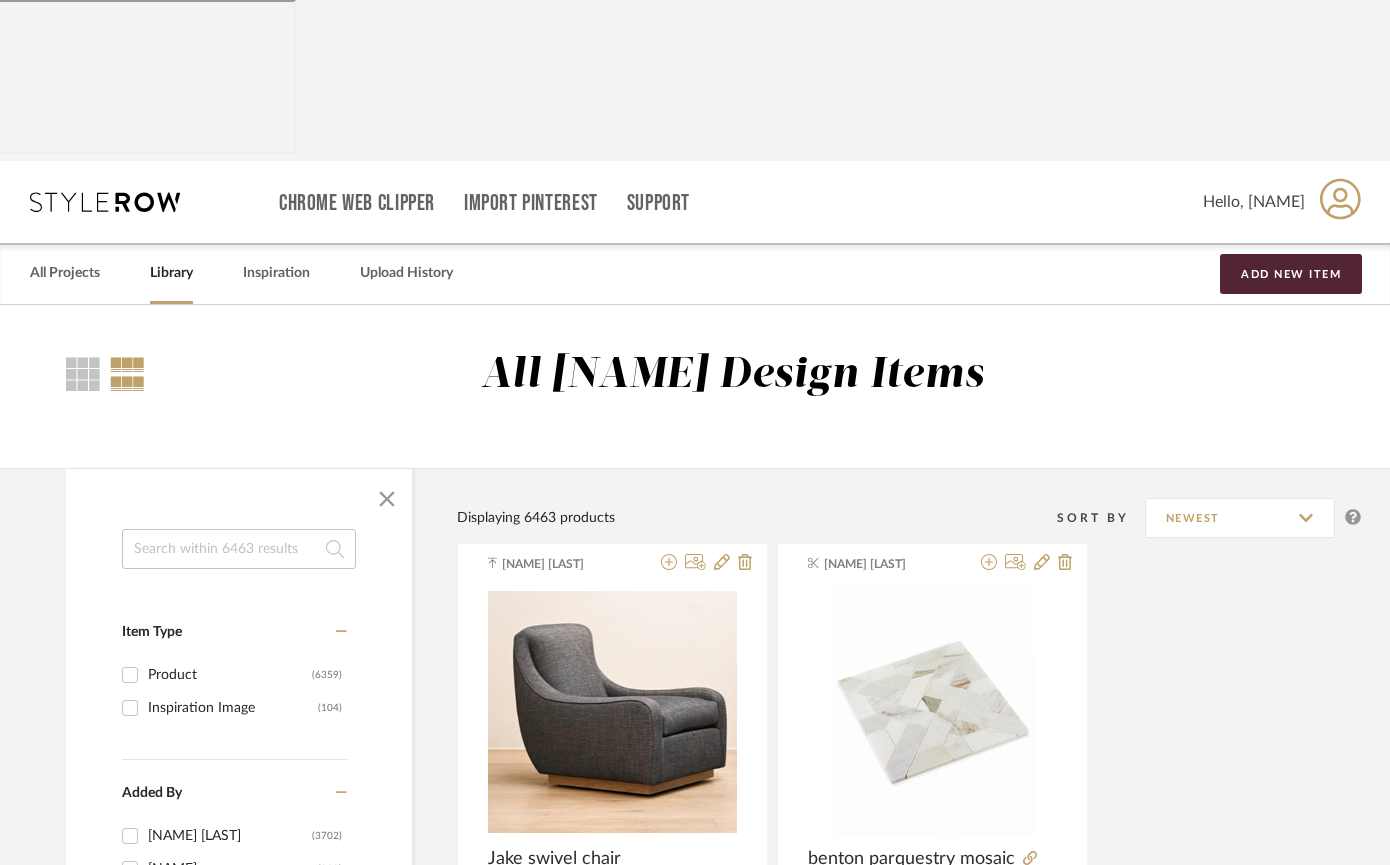 click 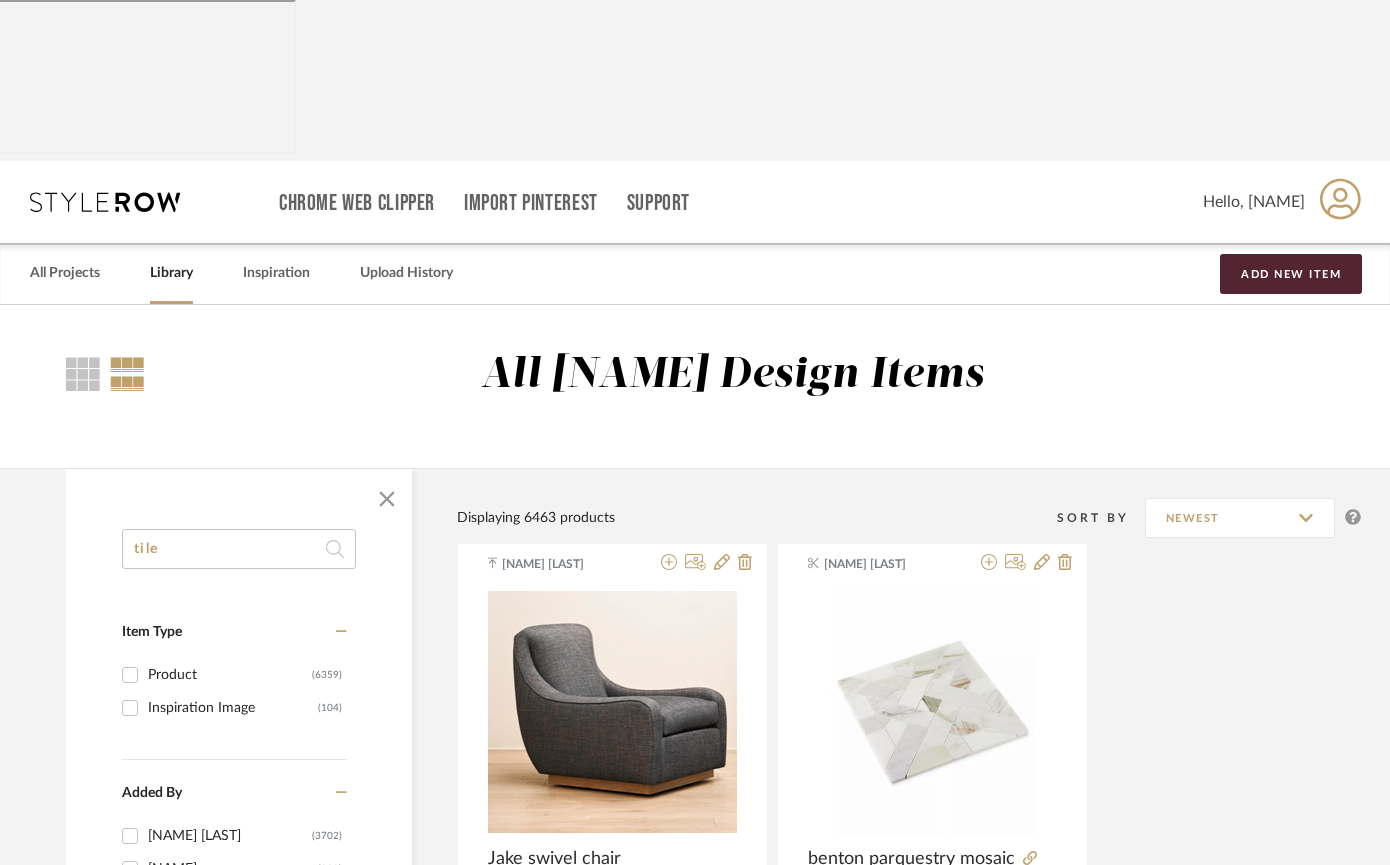 type on "tile" 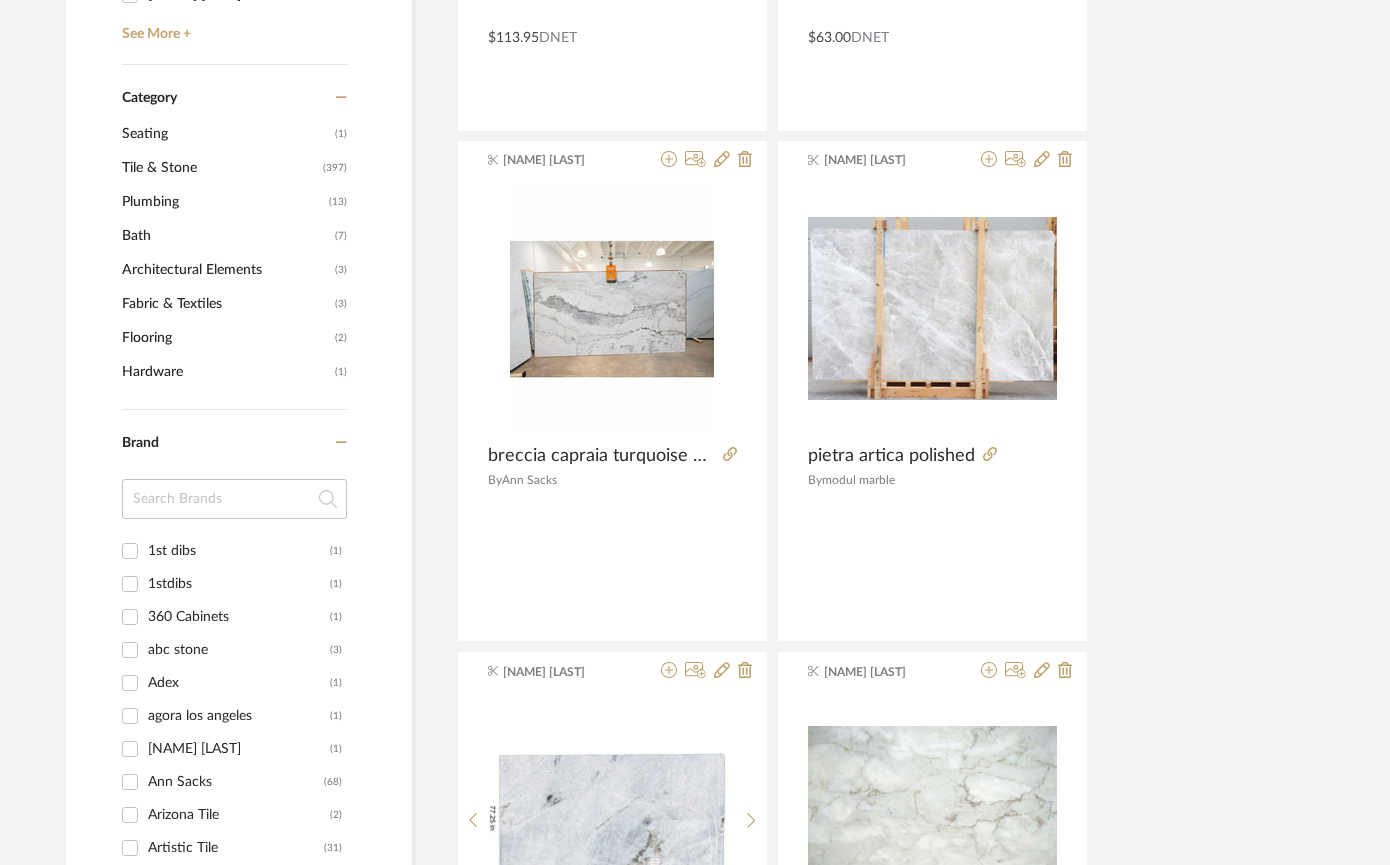 scroll, scrollTop: 1179, scrollLeft: 8, axis: both 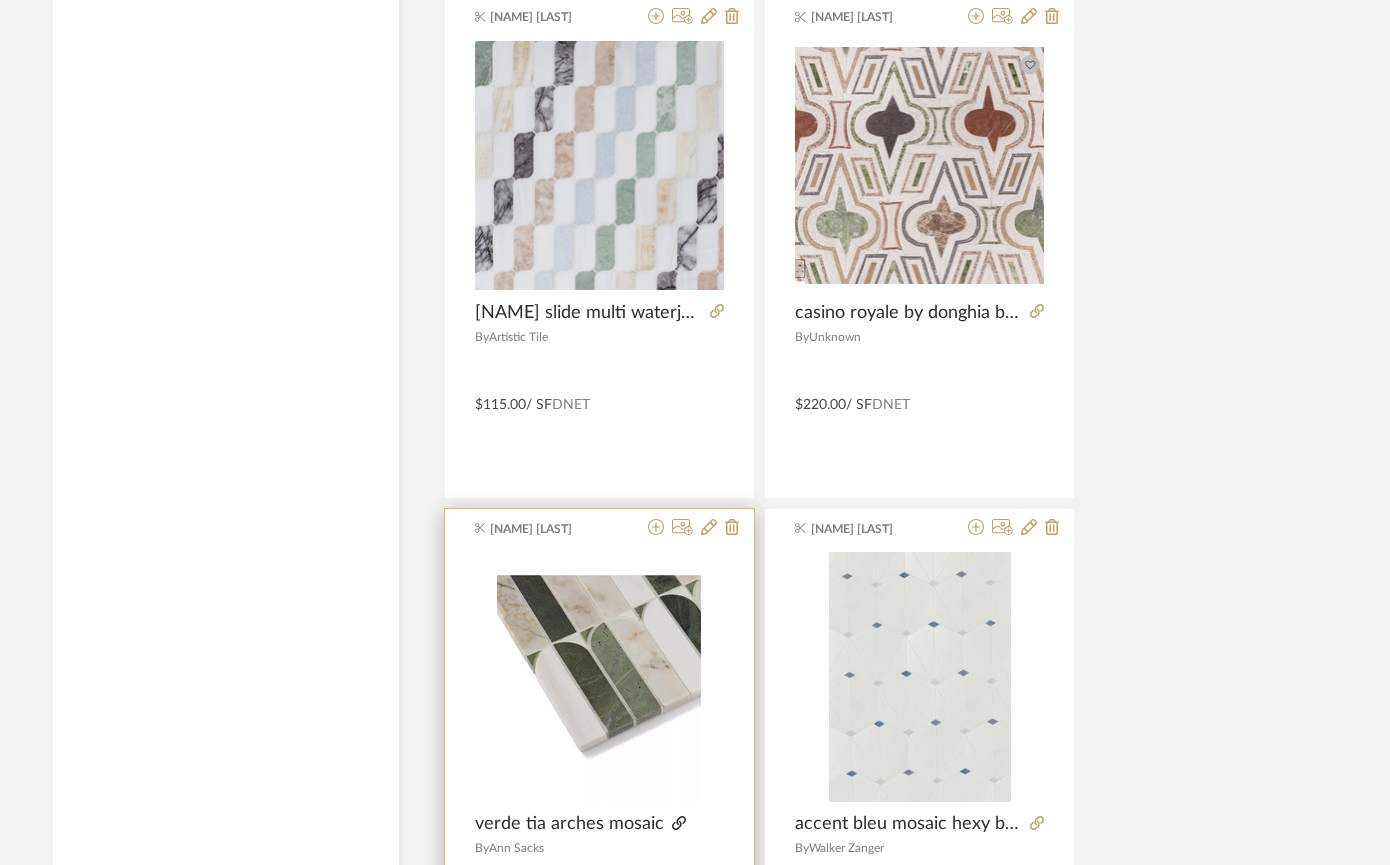click 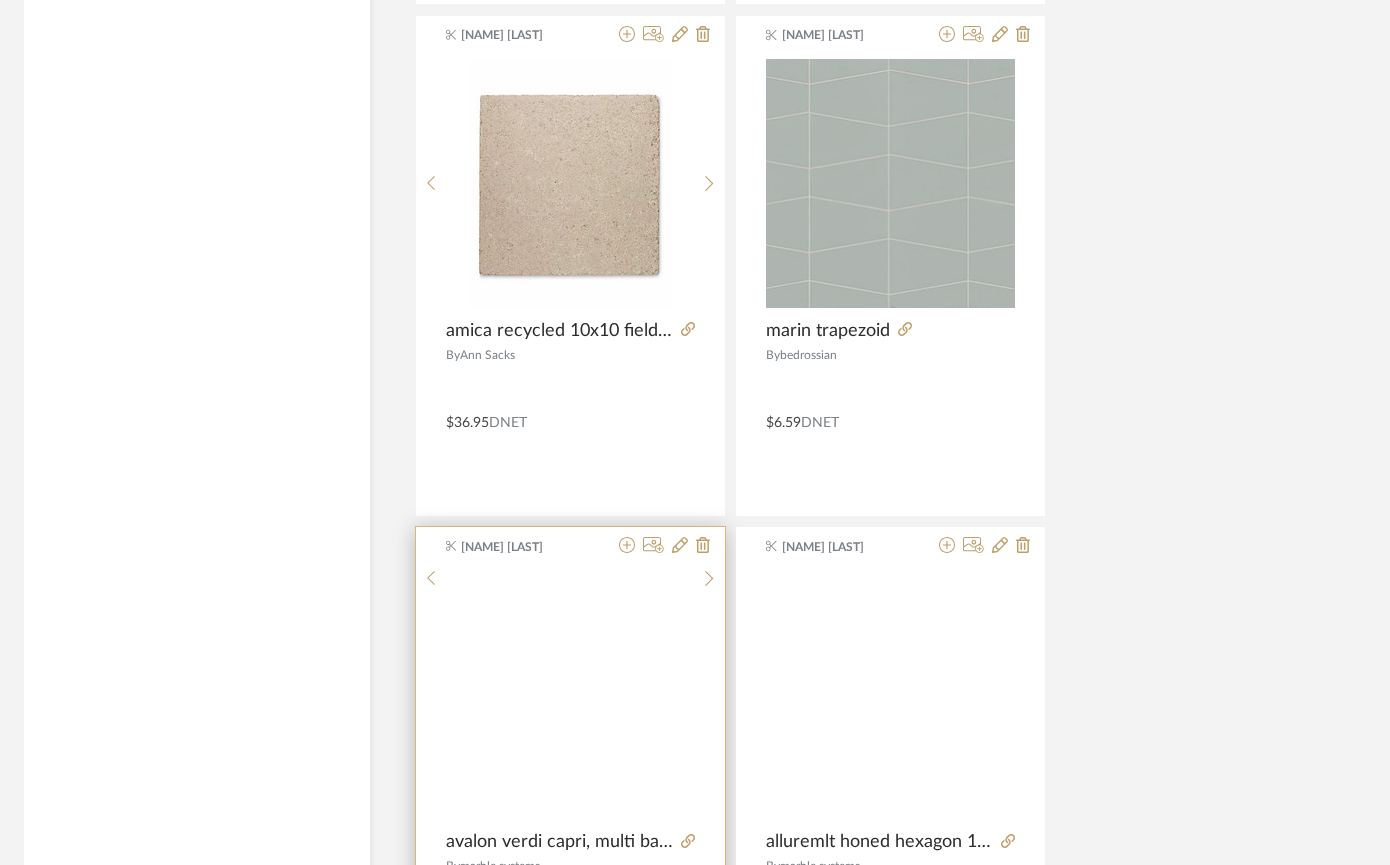 scroll, scrollTop: 8985, scrollLeft: 50, axis: both 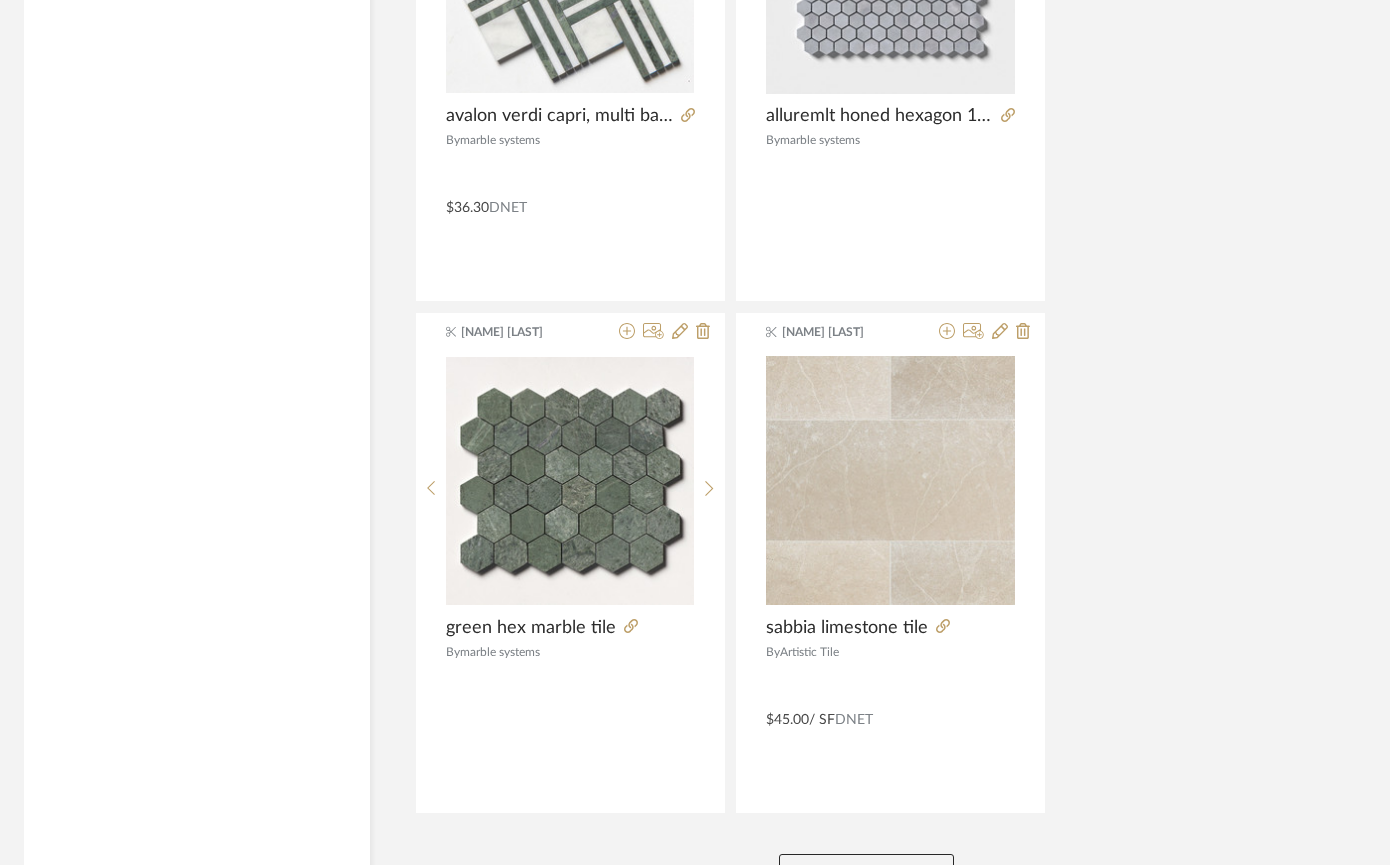 click on "View More" 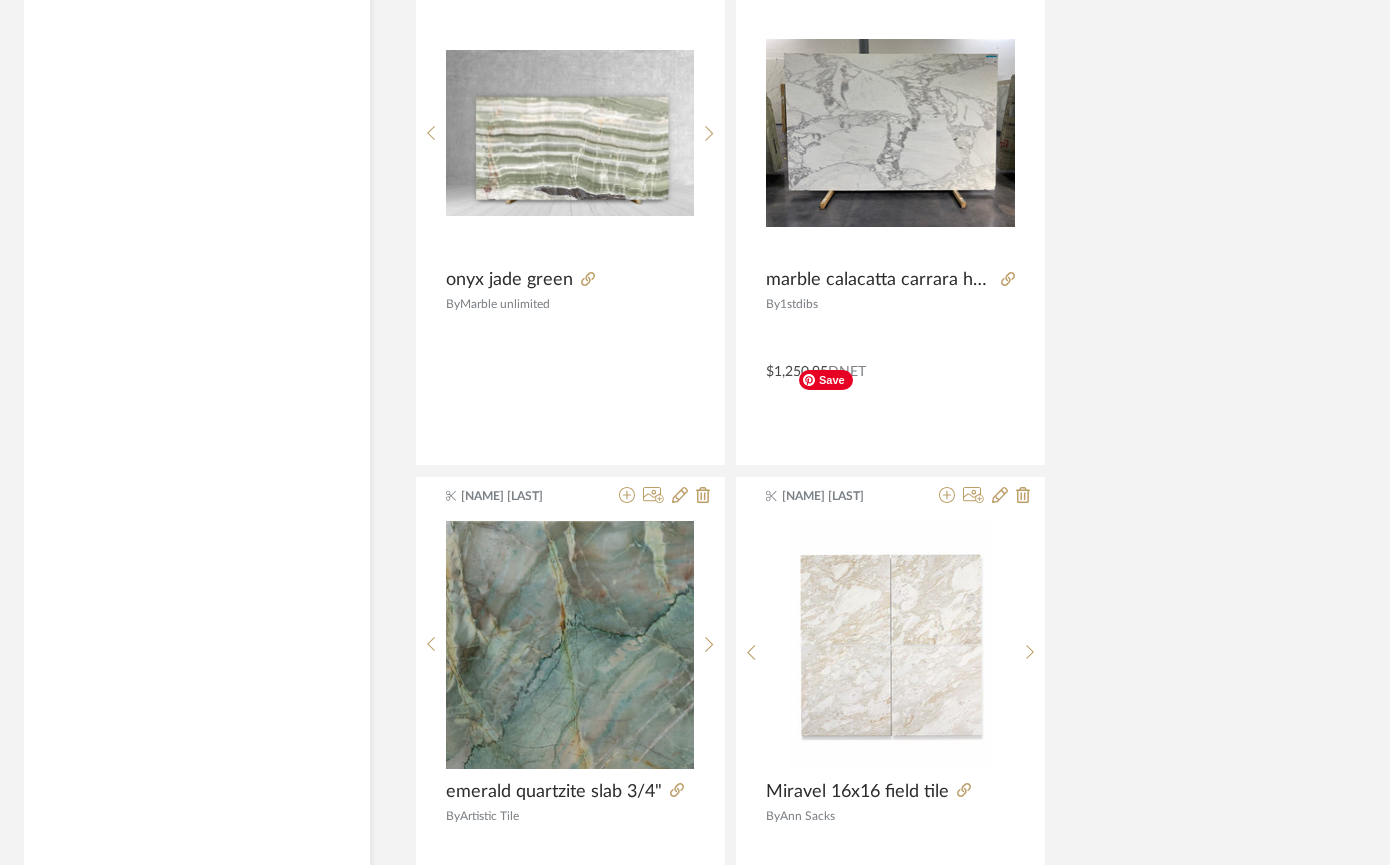 scroll, scrollTop: 11895, scrollLeft: 50, axis: both 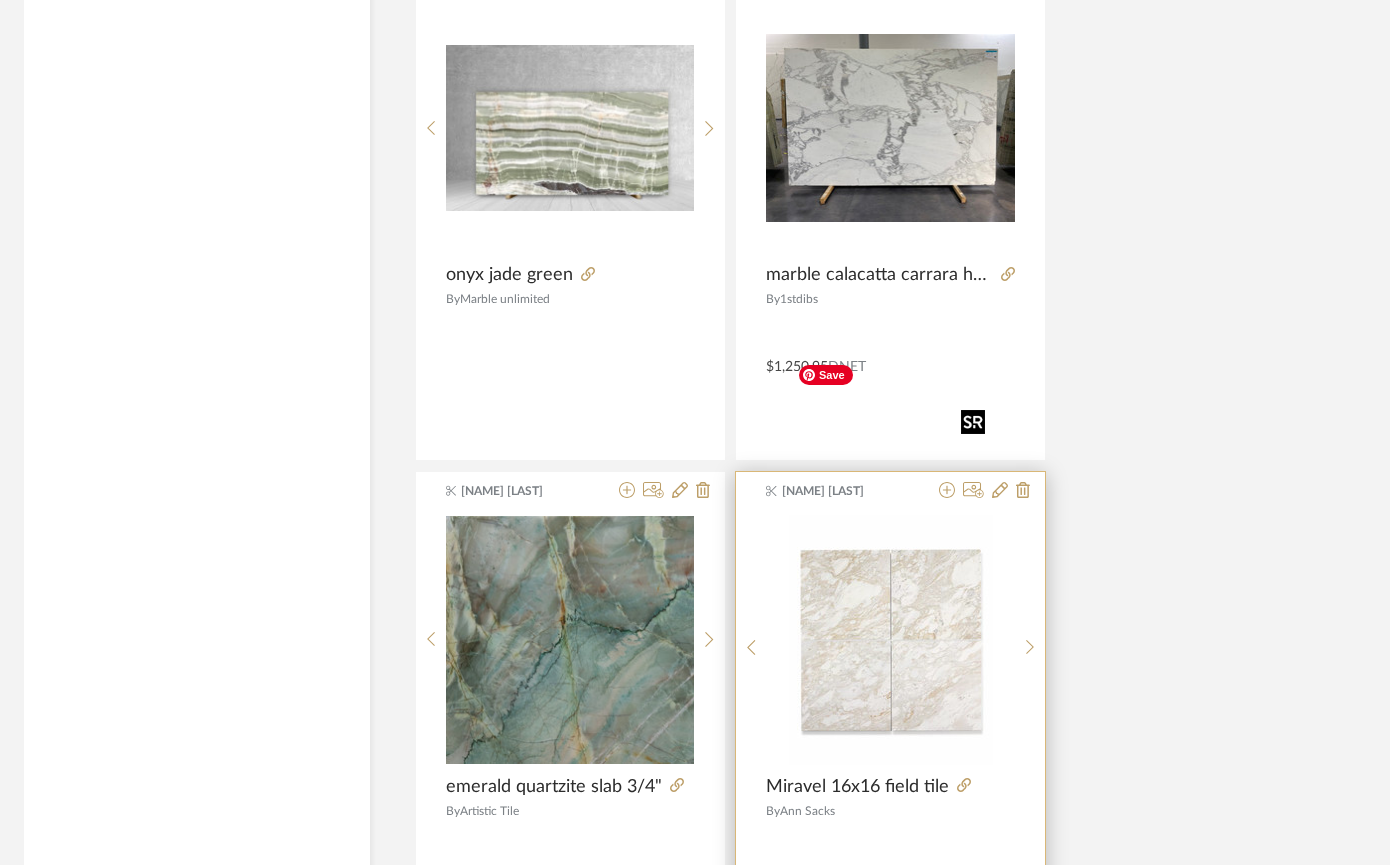 click at bounding box center (891, 640) 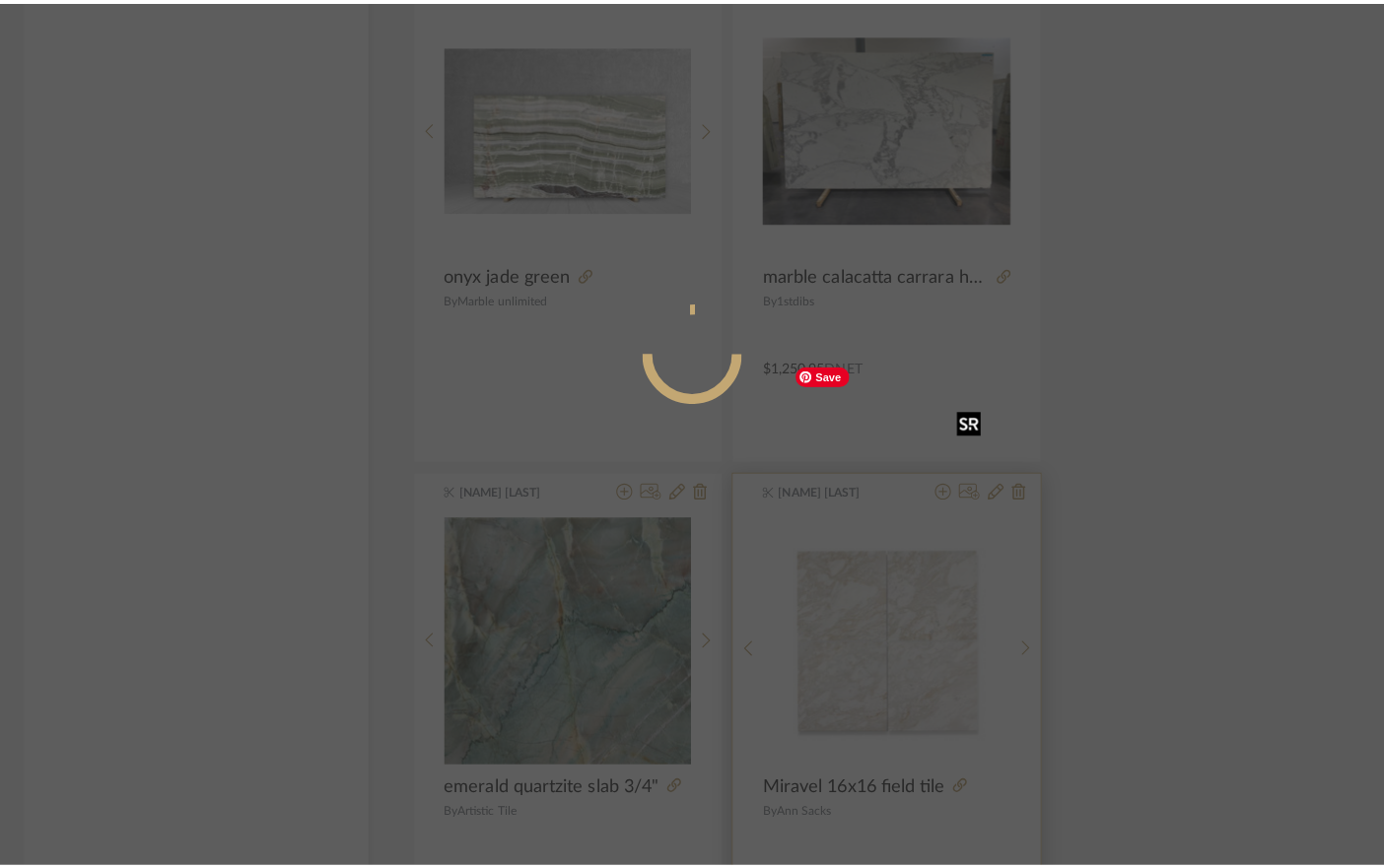 scroll, scrollTop: 0, scrollLeft: 0, axis: both 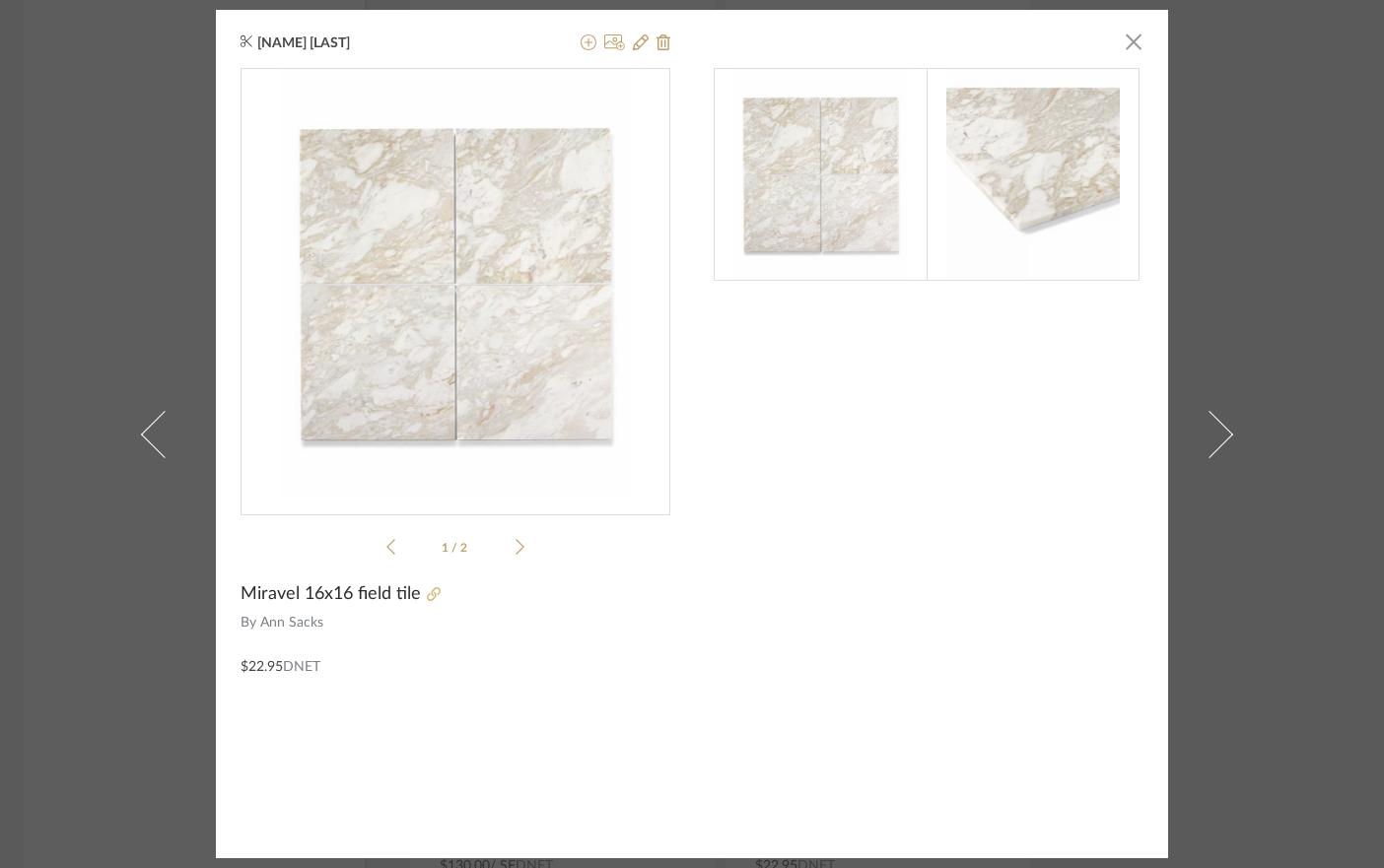 click 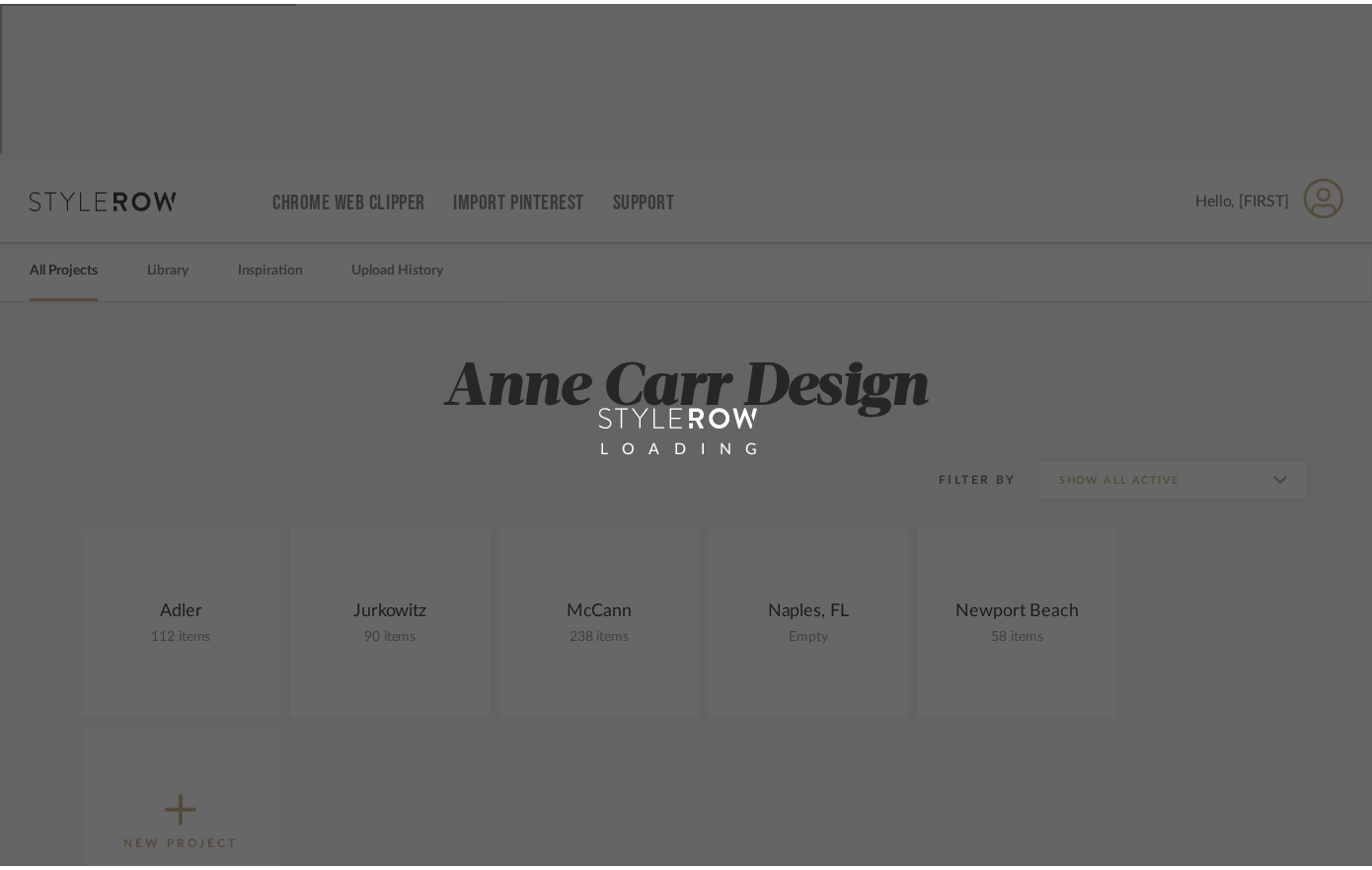 scroll, scrollTop: 0, scrollLeft: 0, axis: both 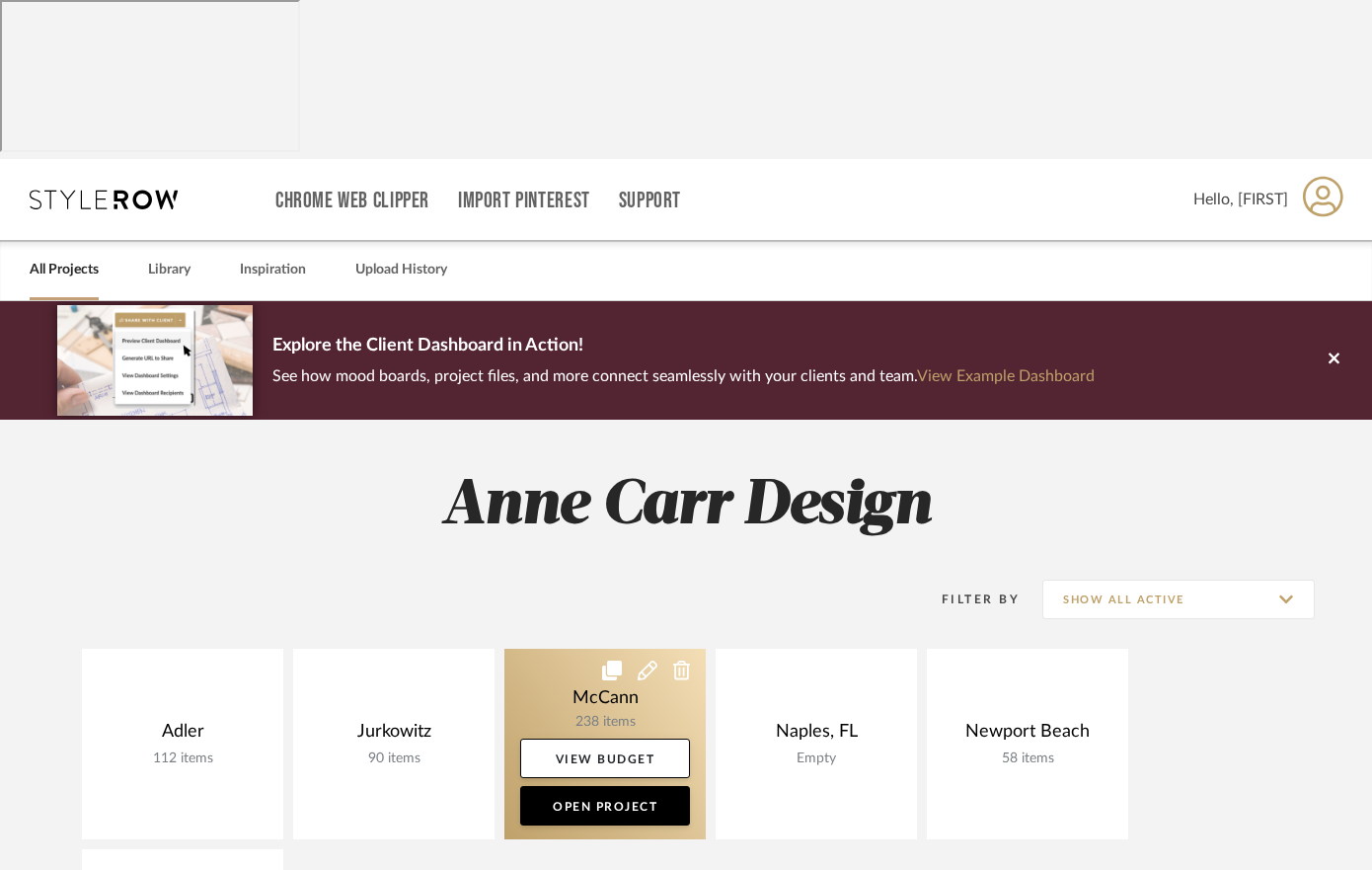 click 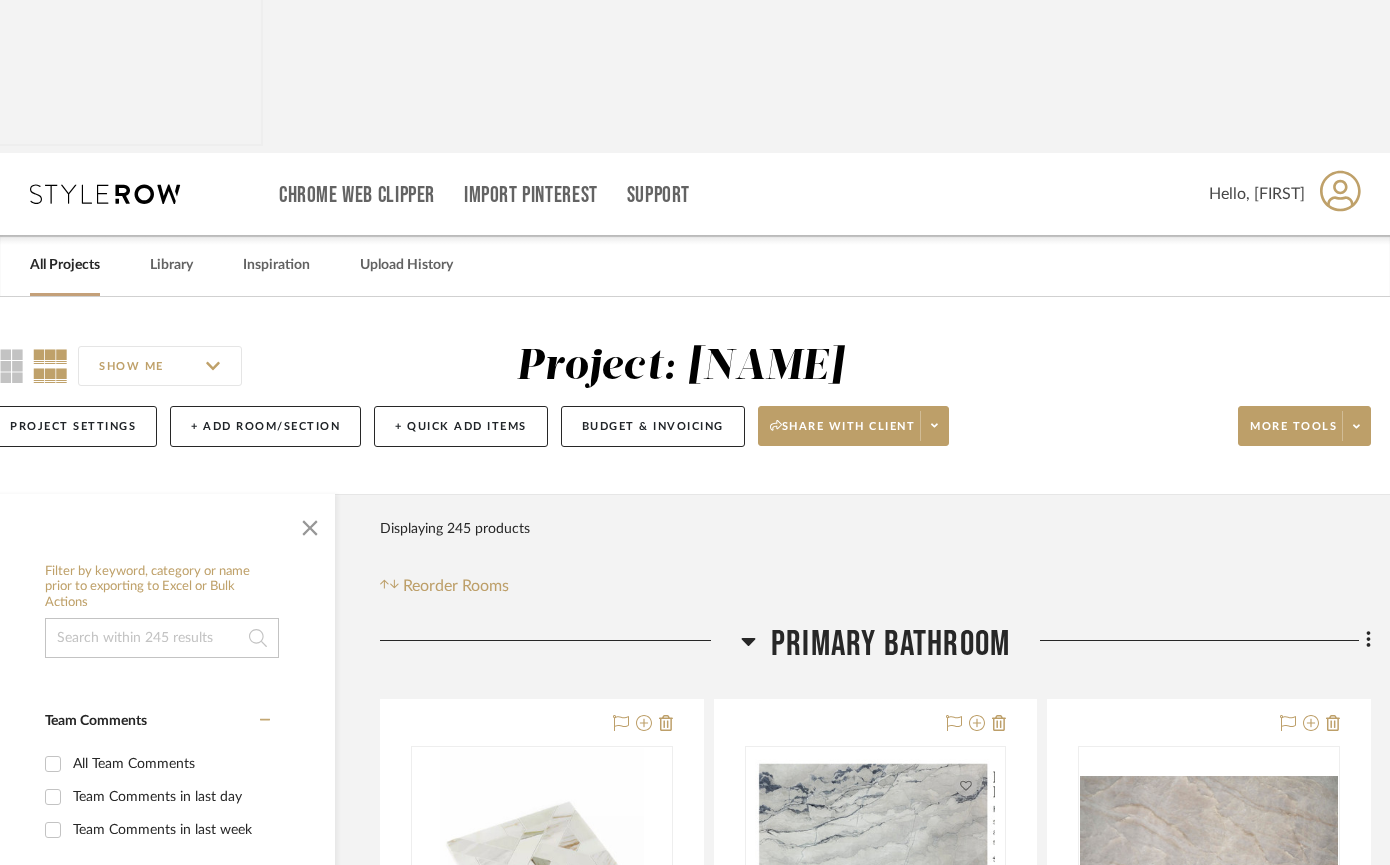 scroll, scrollTop: 0, scrollLeft: 41, axis: horizontal 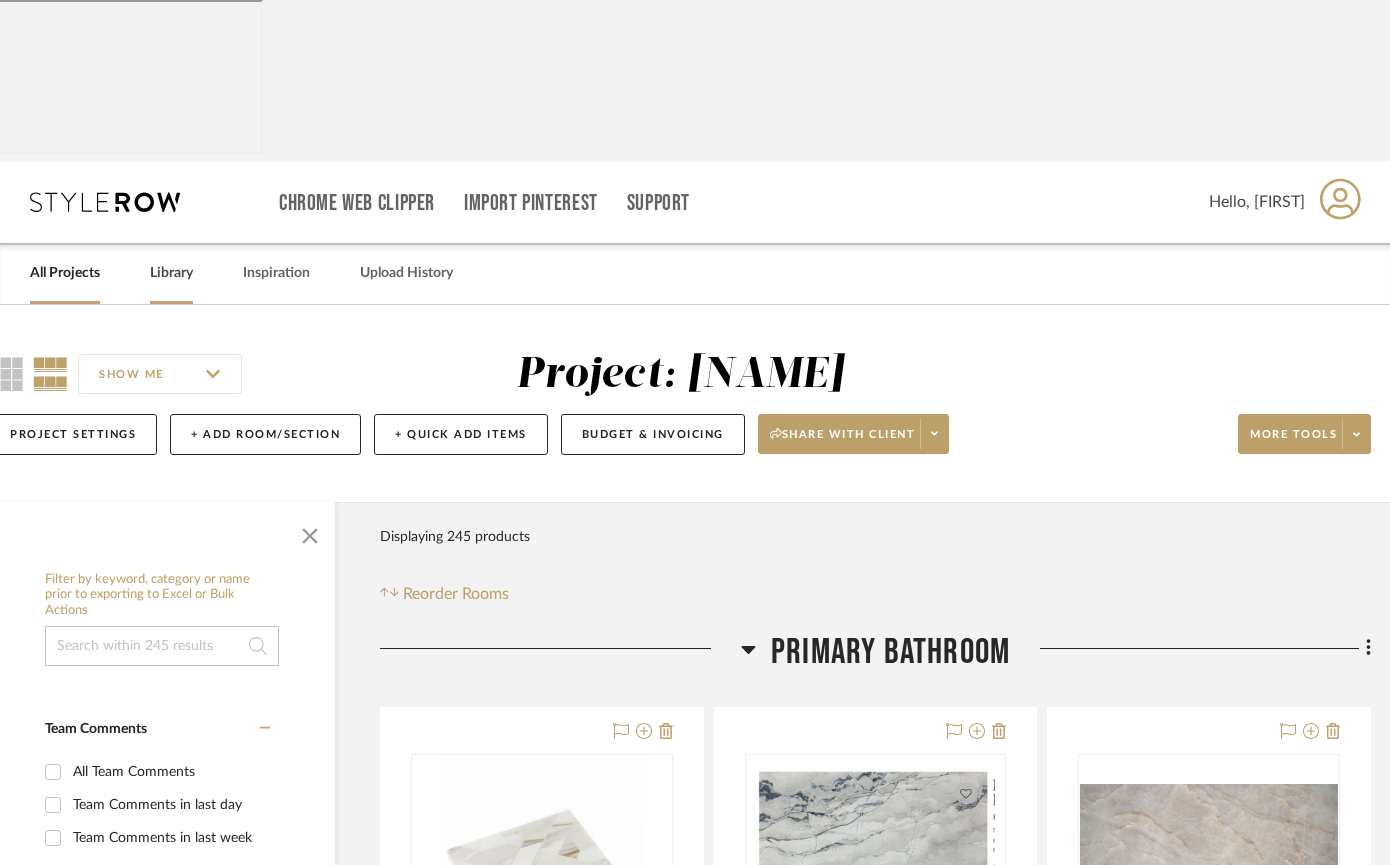 click on "Library" at bounding box center [171, 273] 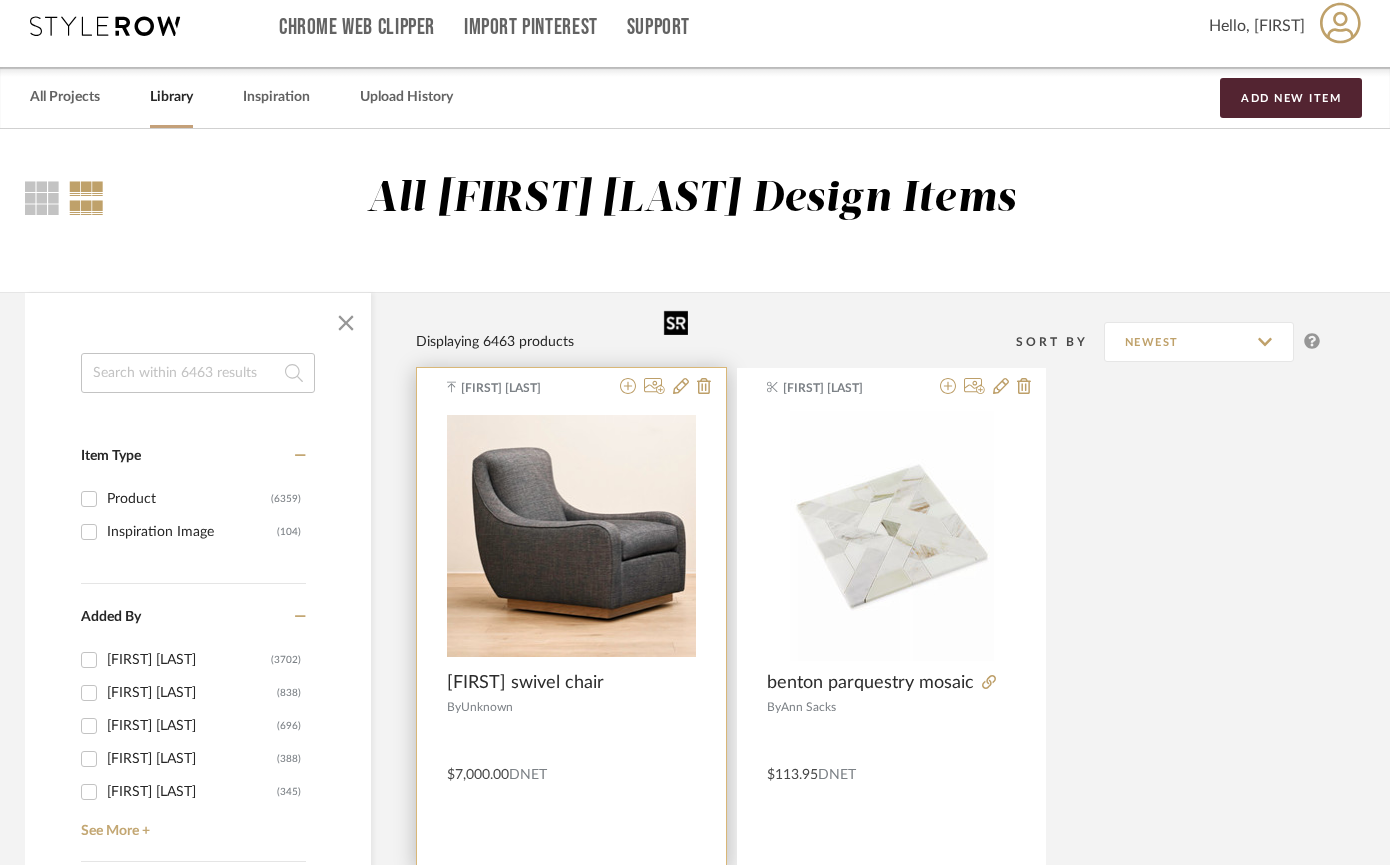 scroll, scrollTop: 0, scrollLeft: 49, axis: horizontal 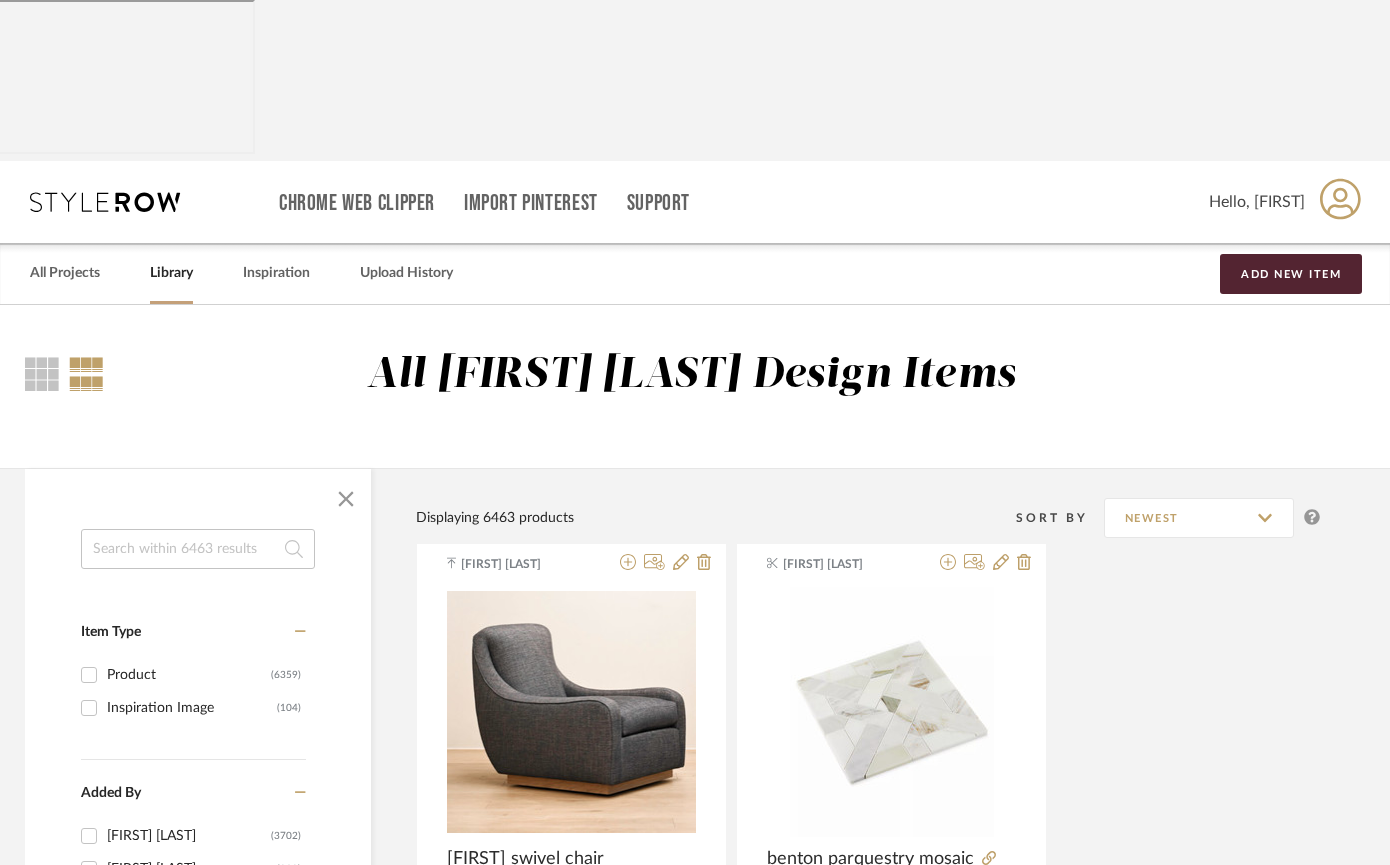 click 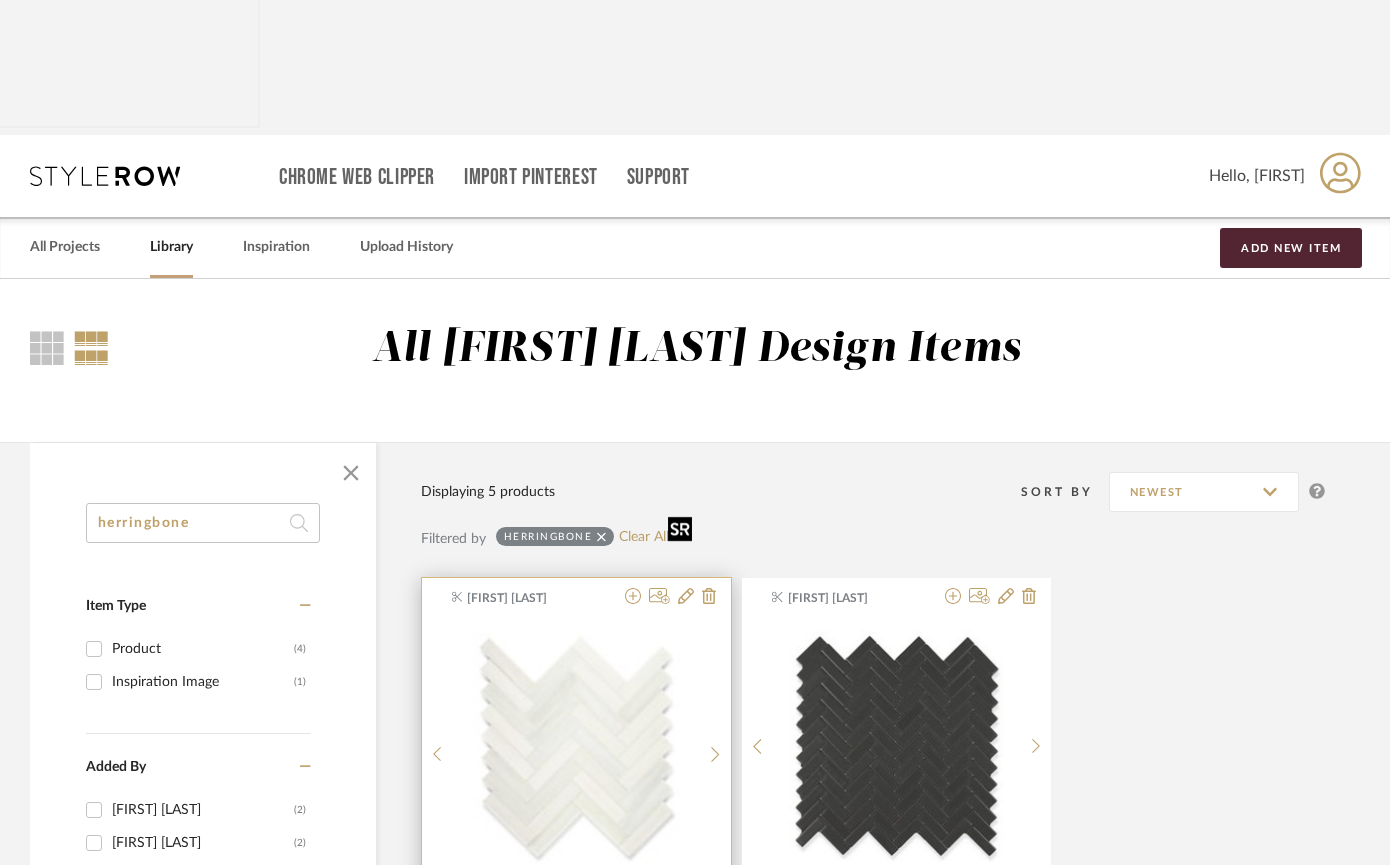 scroll, scrollTop: 0, scrollLeft: 44, axis: horizontal 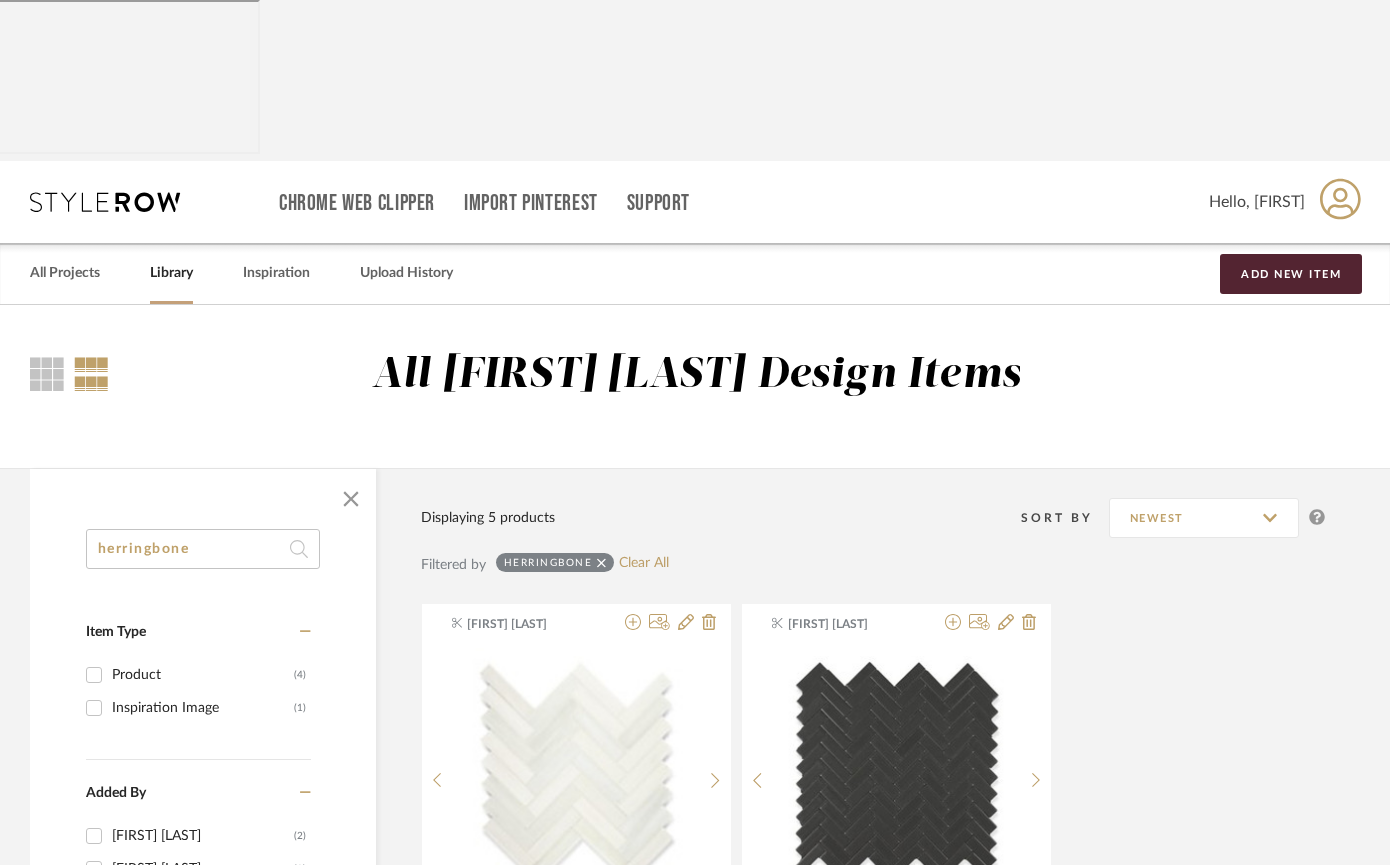 drag, startPoint x: 207, startPoint y: 389, endPoint x: 36, endPoint y: 389, distance: 171 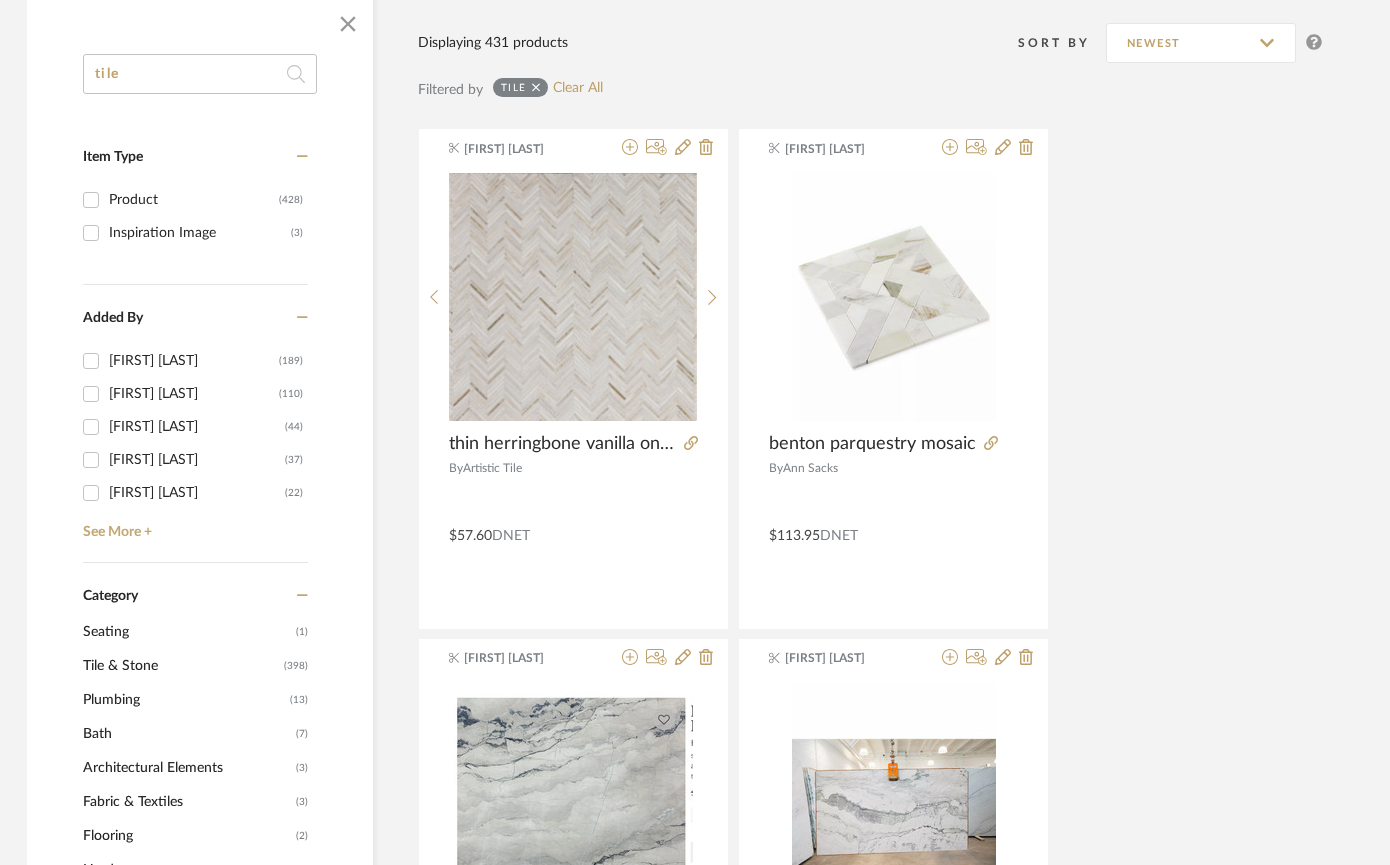 scroll, scrollTop: 316, scrollLeft: 47, axis: both 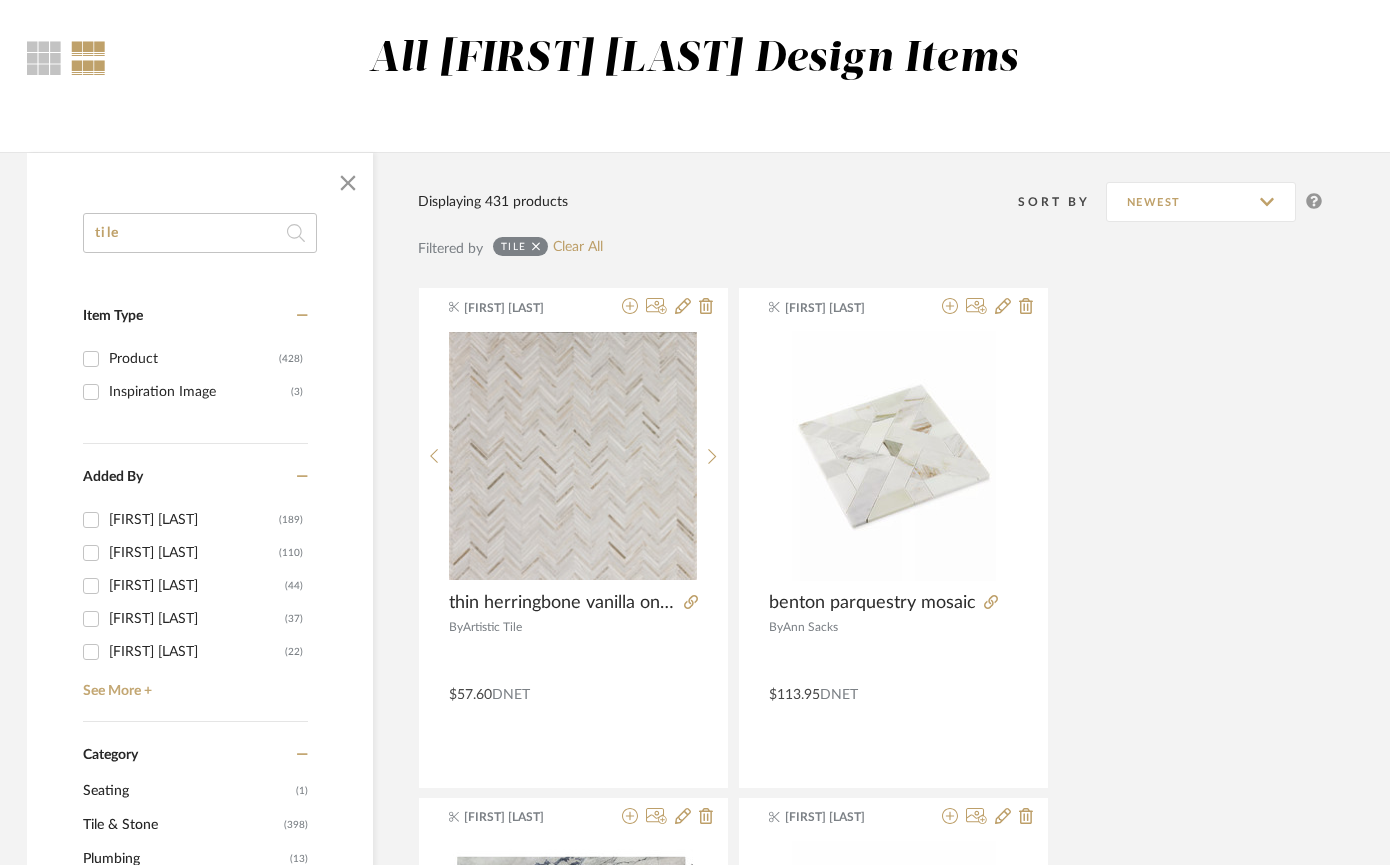 type on "tile" 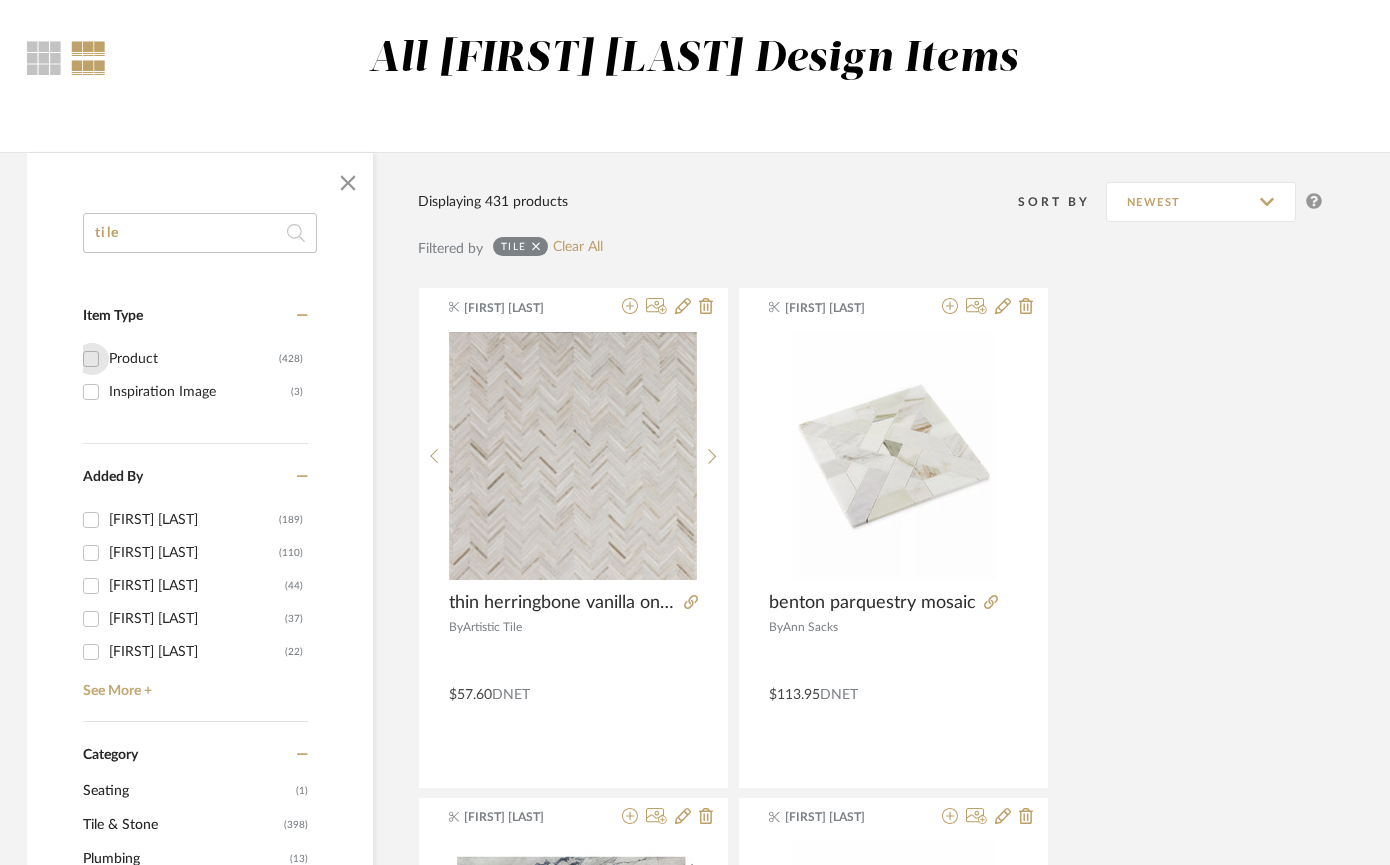 click on "Product  (428)" at bounding box center (91, 359) 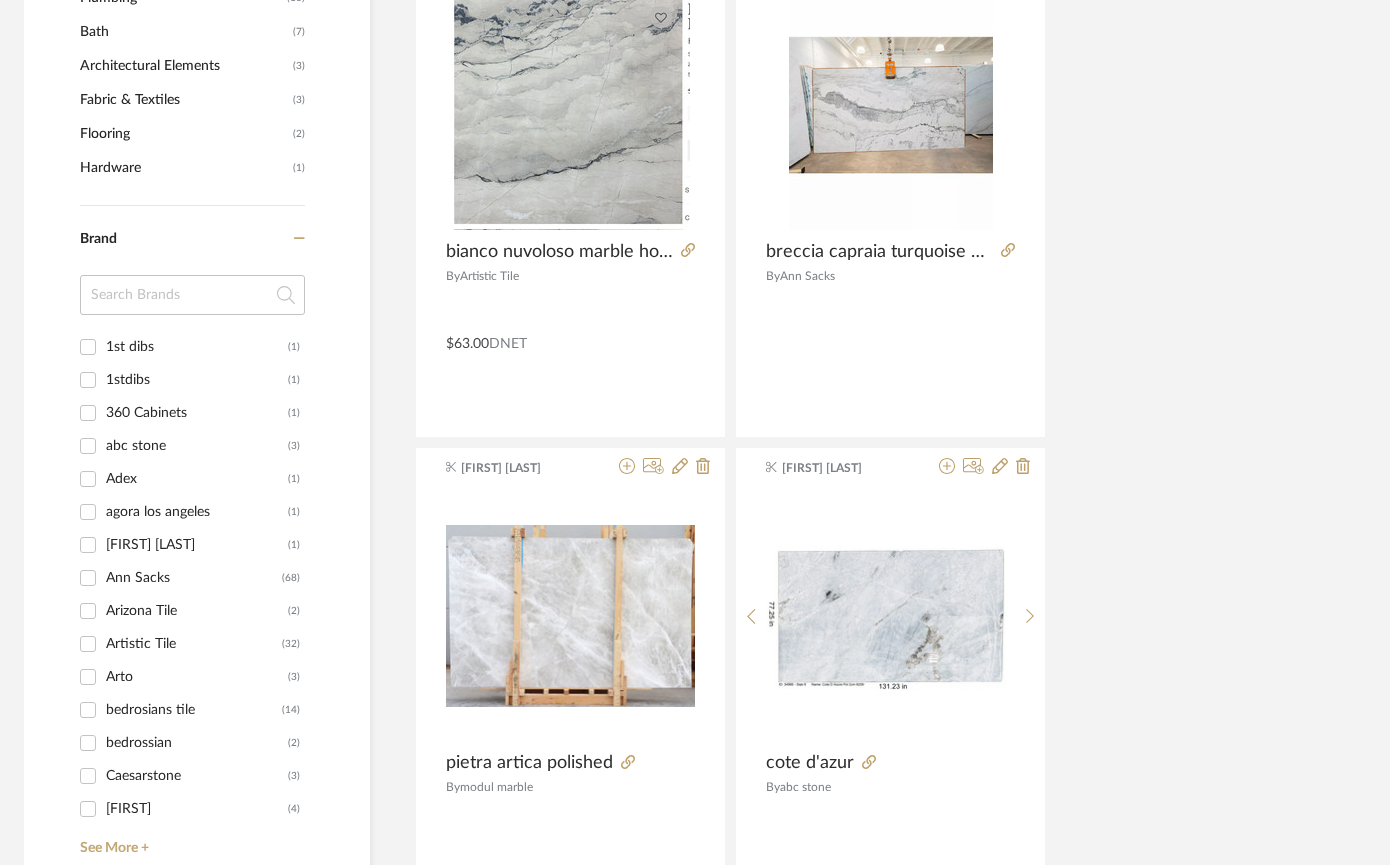 scroll, scrollTop: 1188, scrollLeft: 50, axis: both 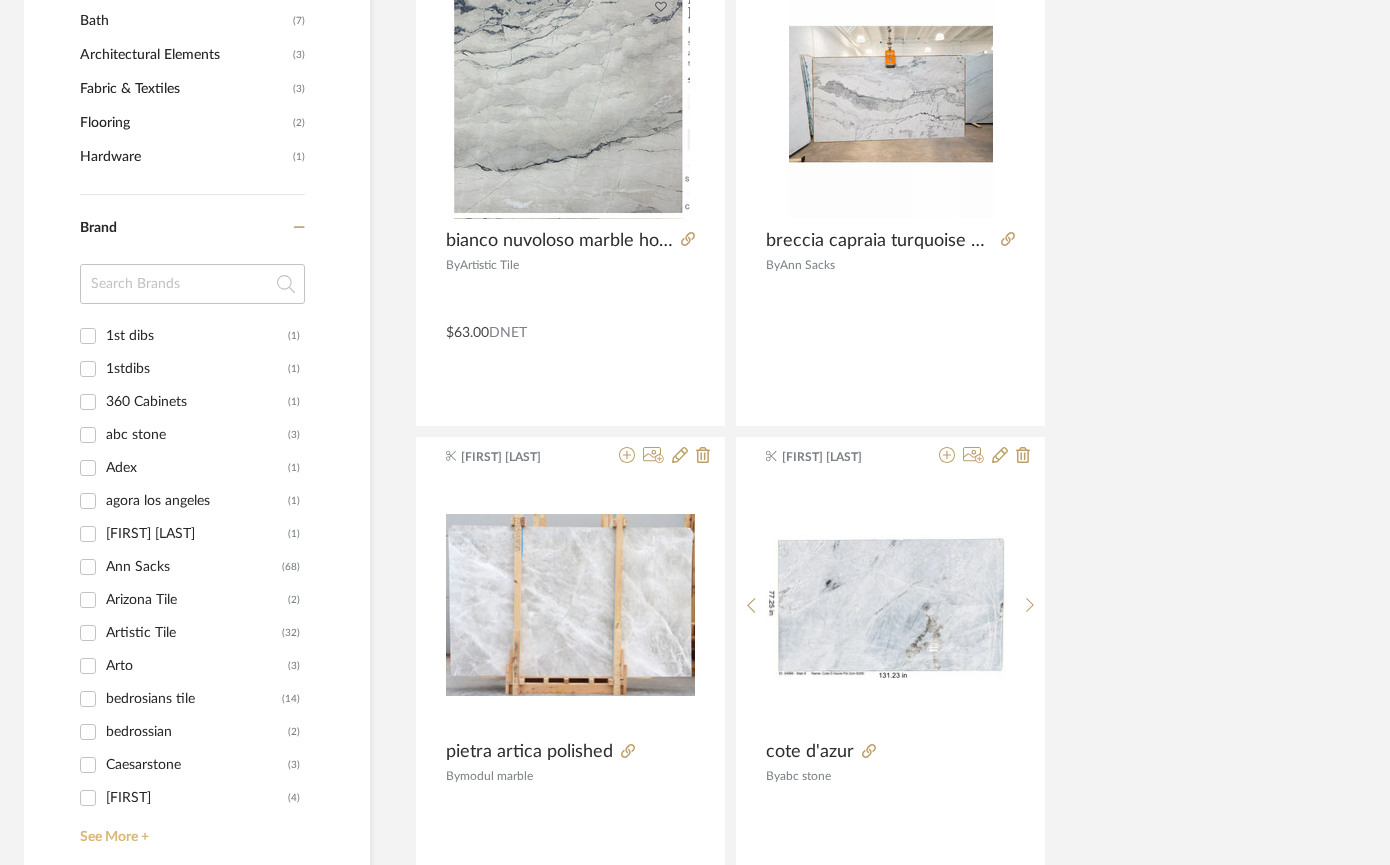 click on "See More +" 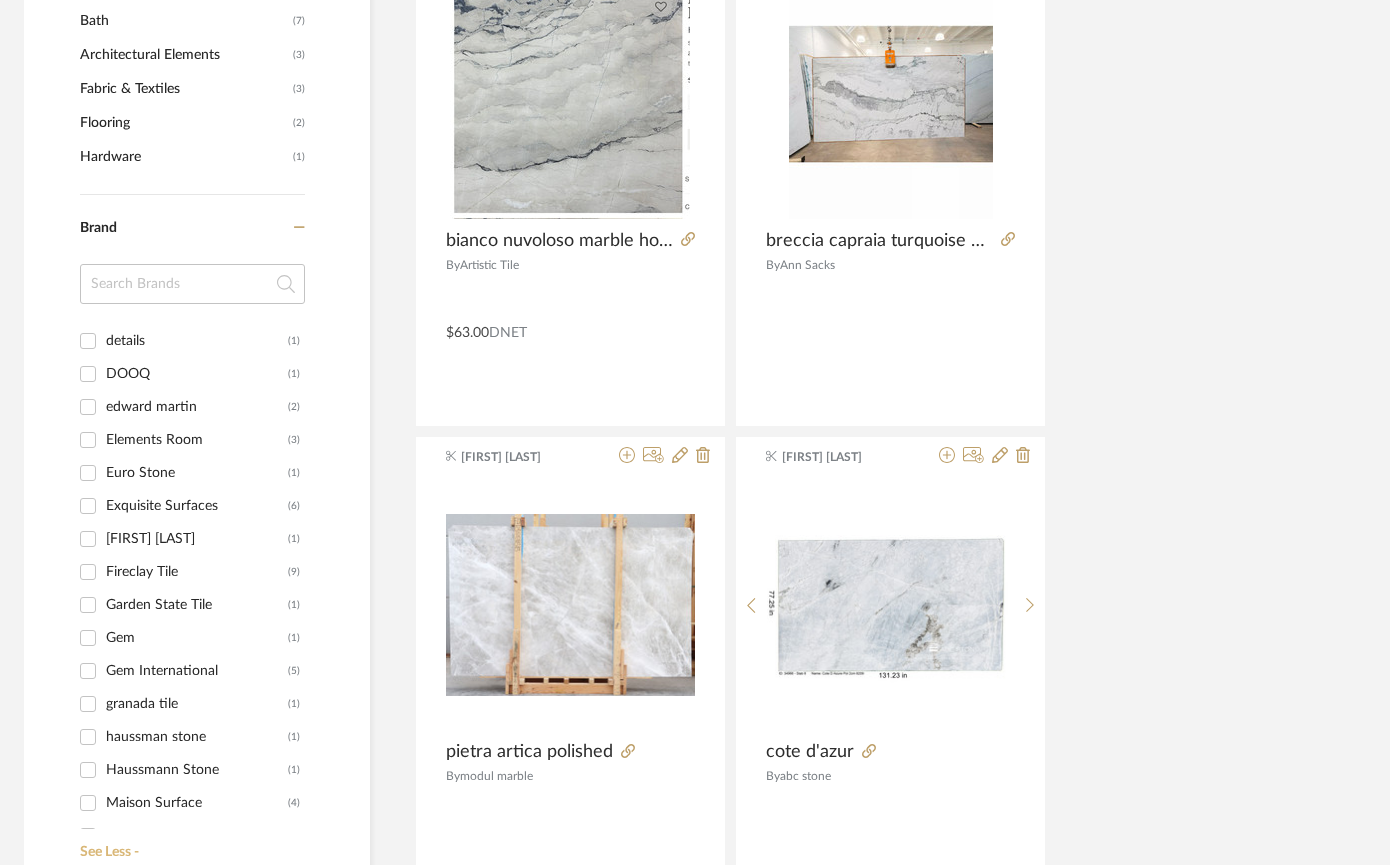 scroll, scrollTop: 690, scrollLeft: 0, axis: vertical 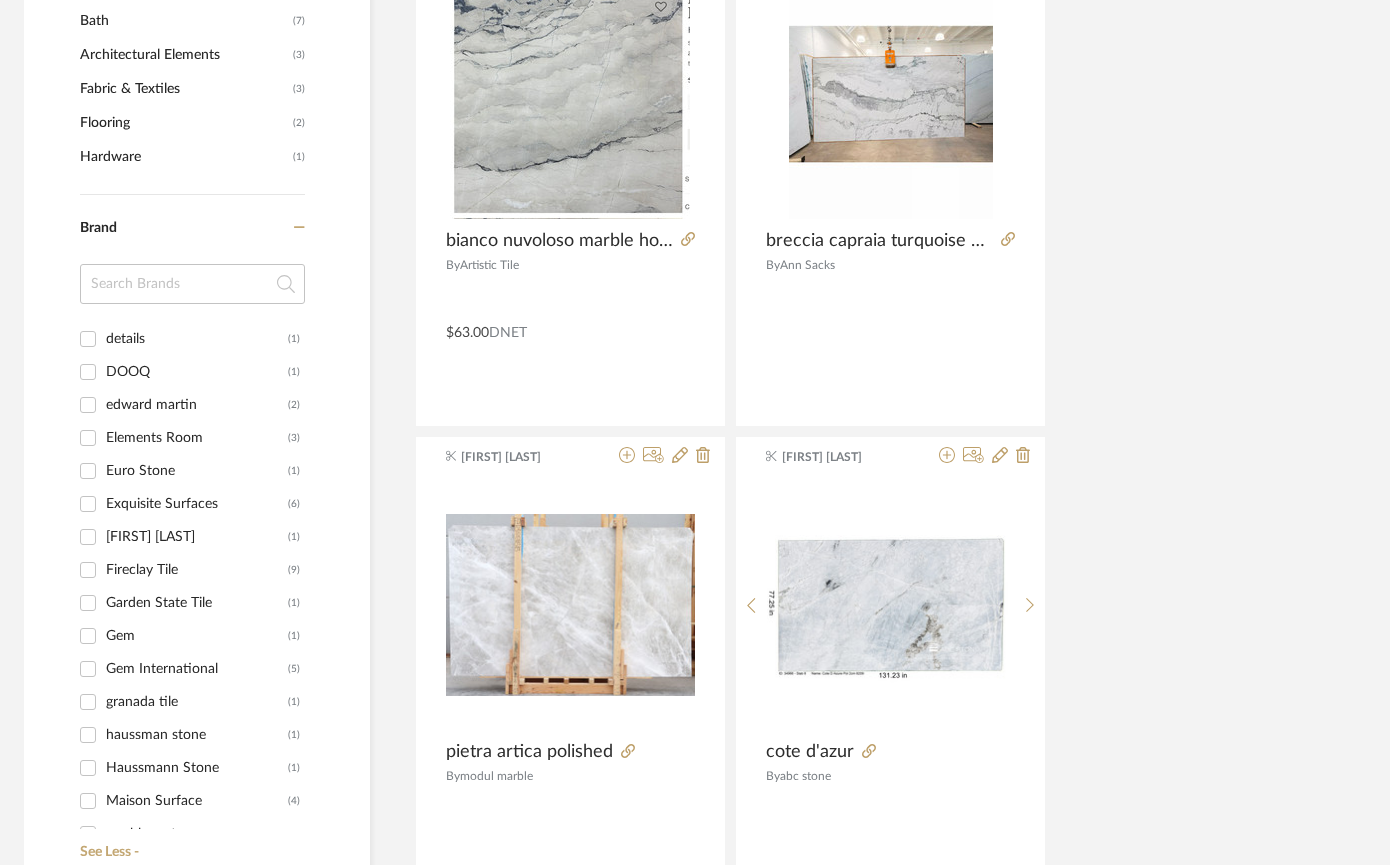 click on "filmore clark" at bounding box center [197, 537] 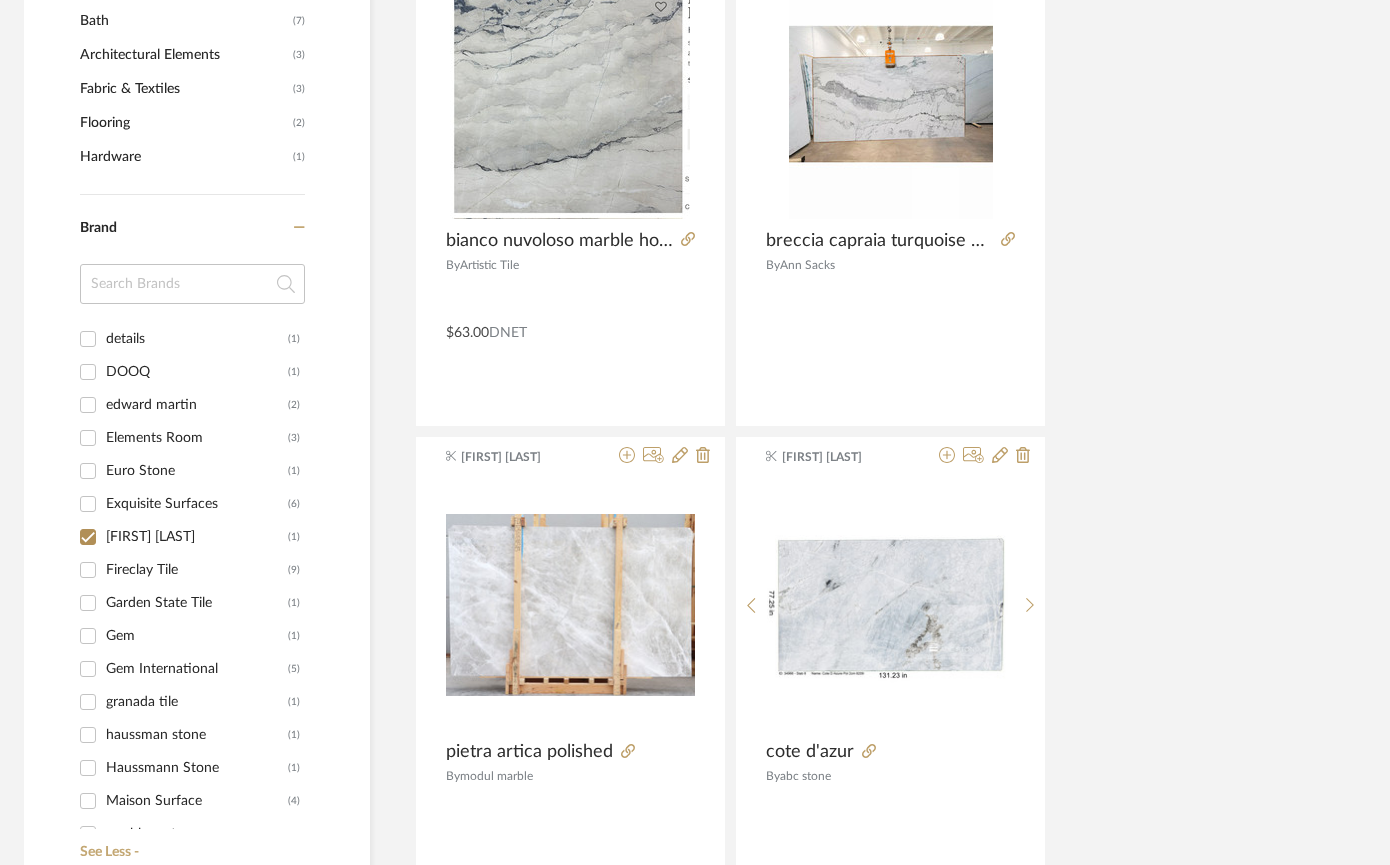 checkbox on "true" 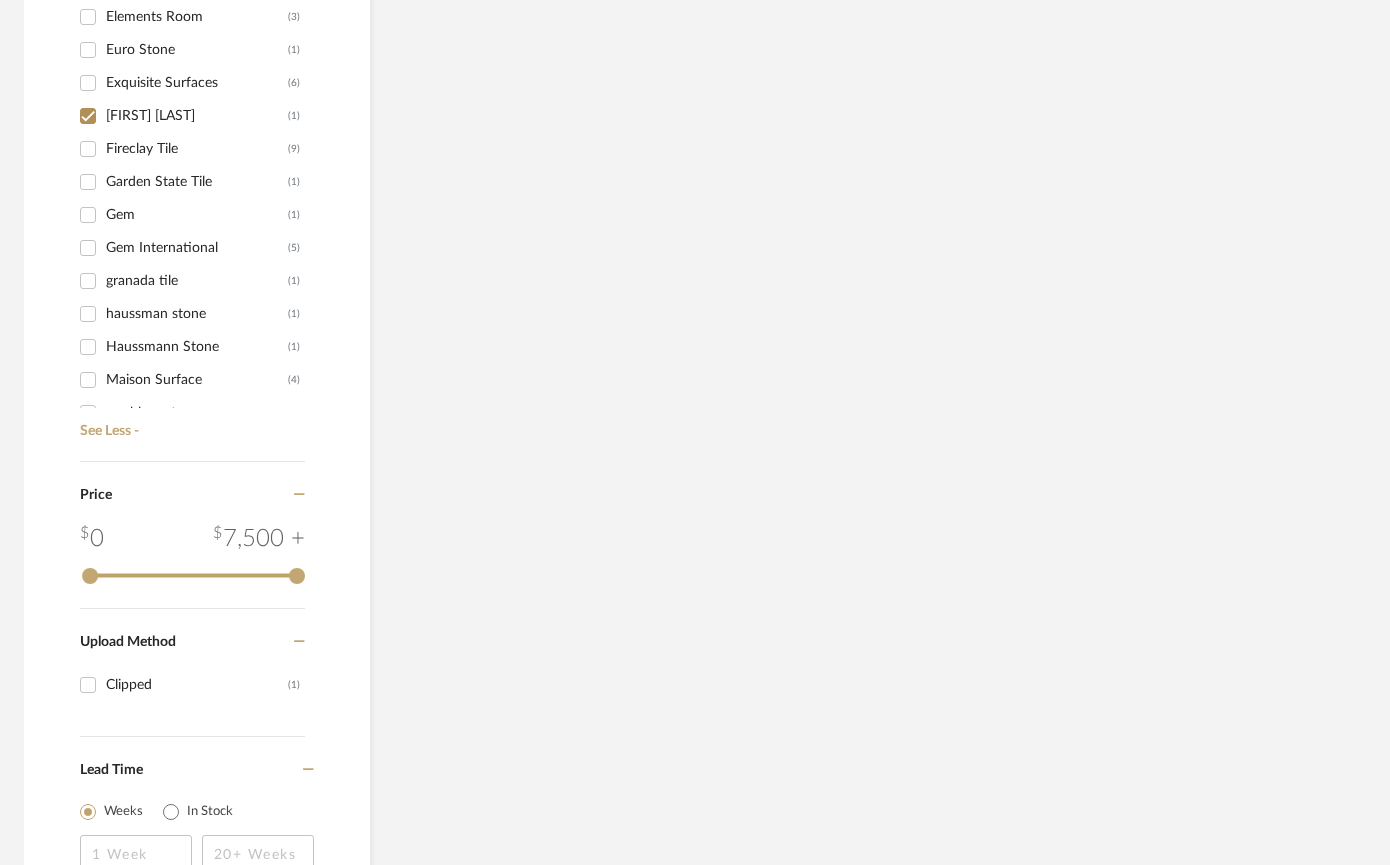 scroll, scrollTop: 990, scrollLeft: 50, axis: both 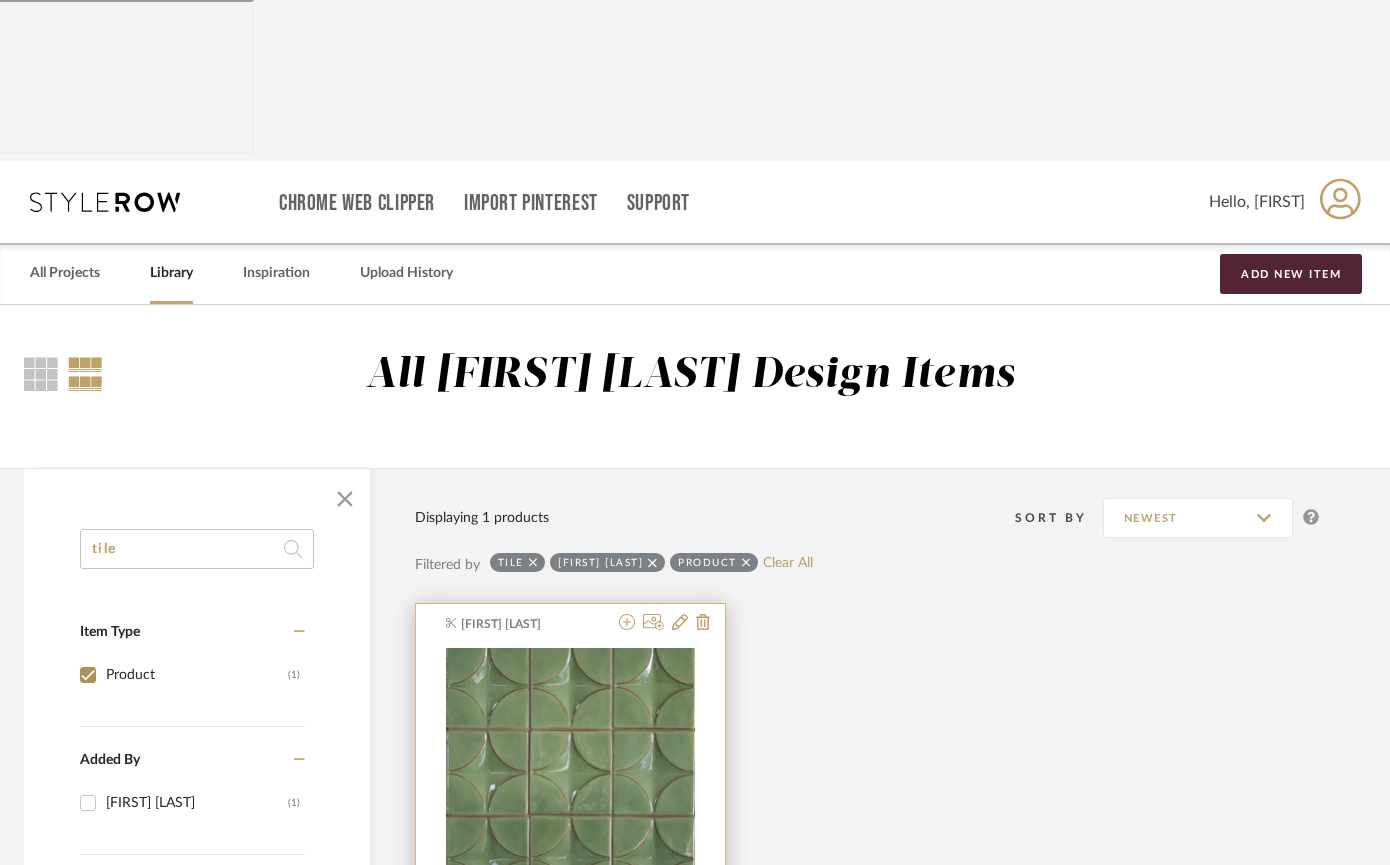 click 